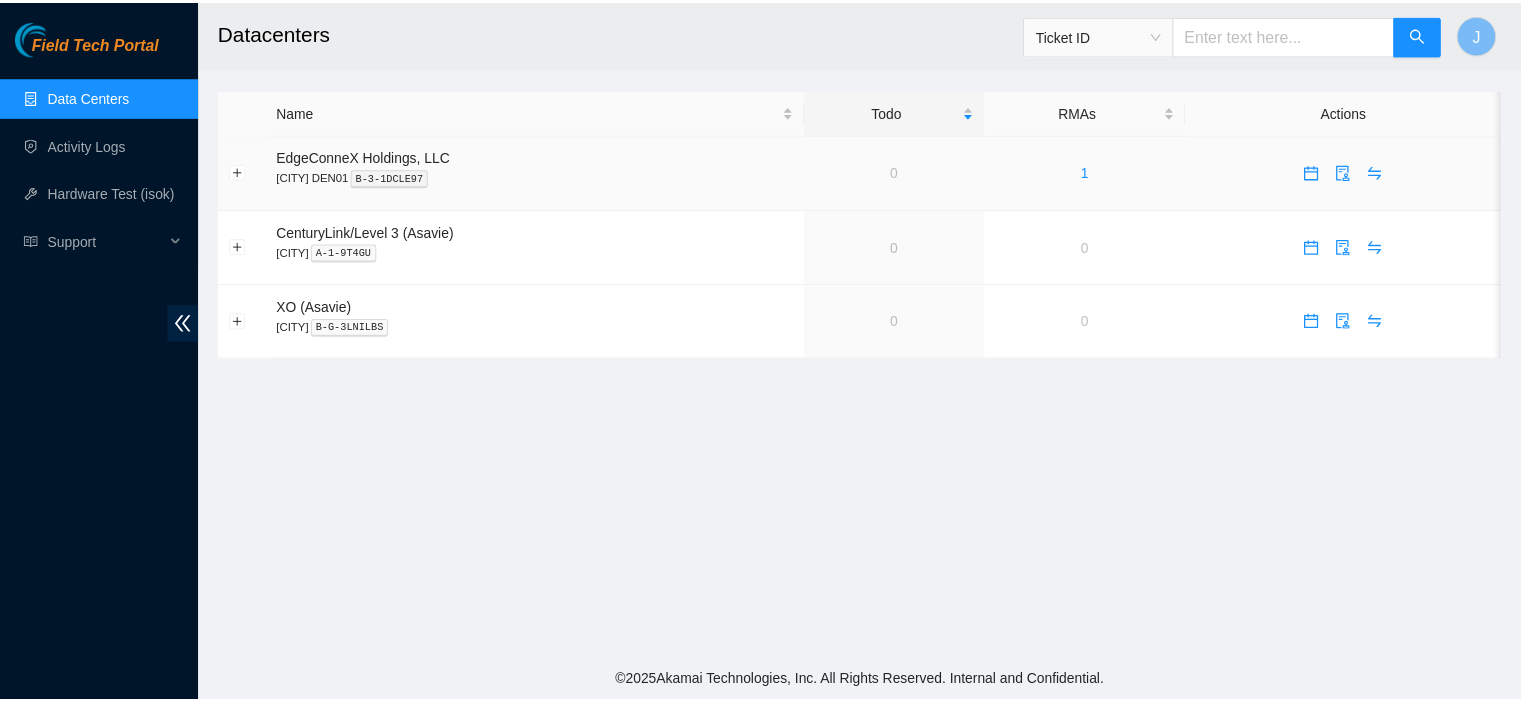 scroll, scrollTop: 0, scrollLeft: 0, axis: both 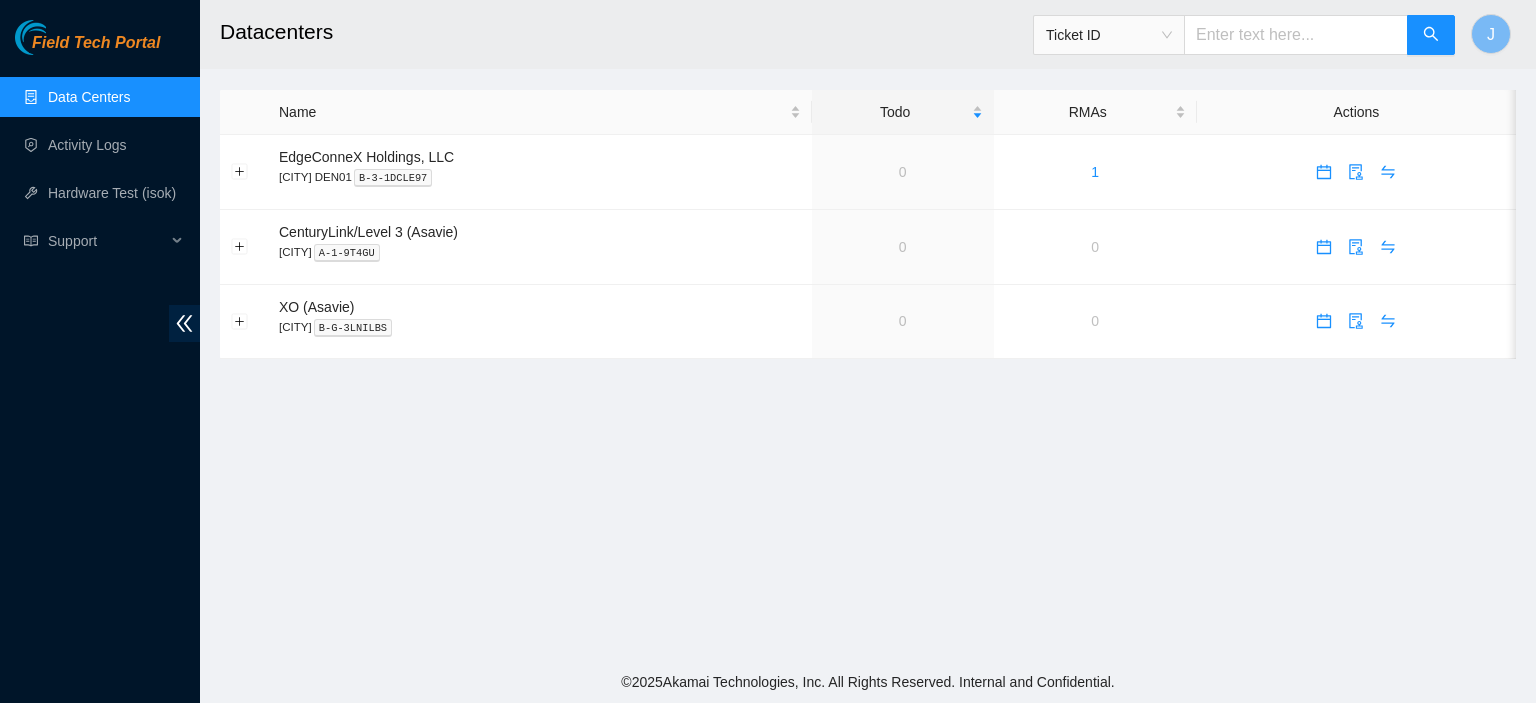 click on "Ticket ID" at bounding box center [1109, 35] 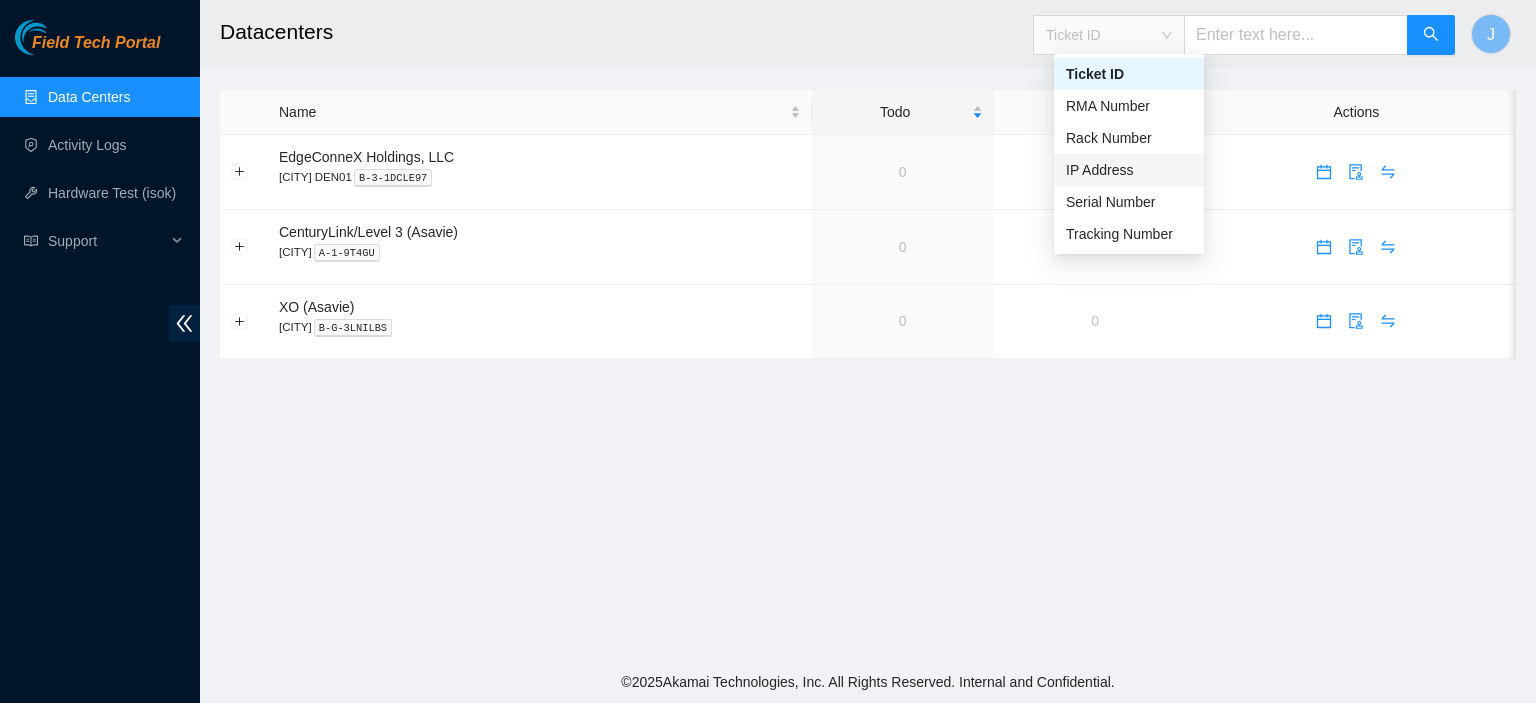 click on "IP Address" at bounding box center (1129, 170) 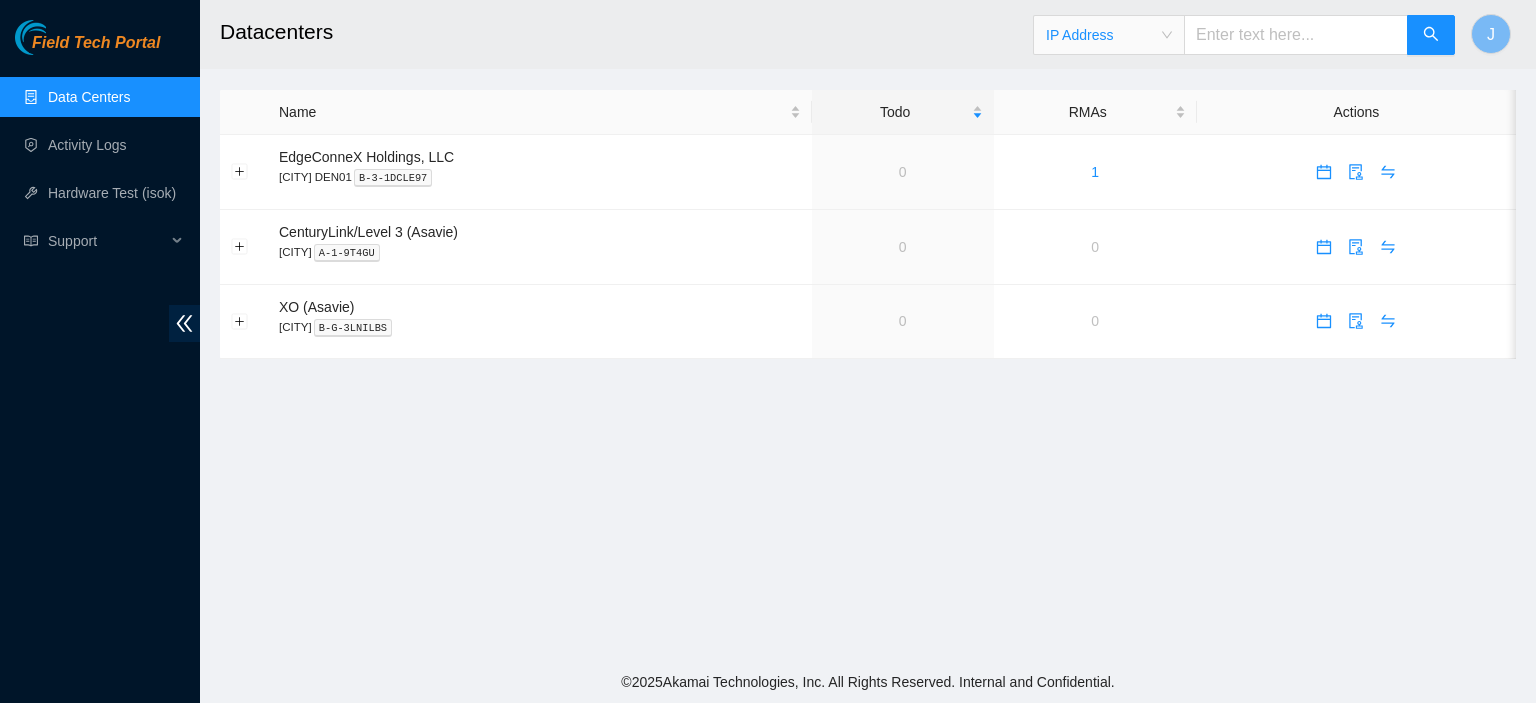 click at bounding box center (1296, 35) 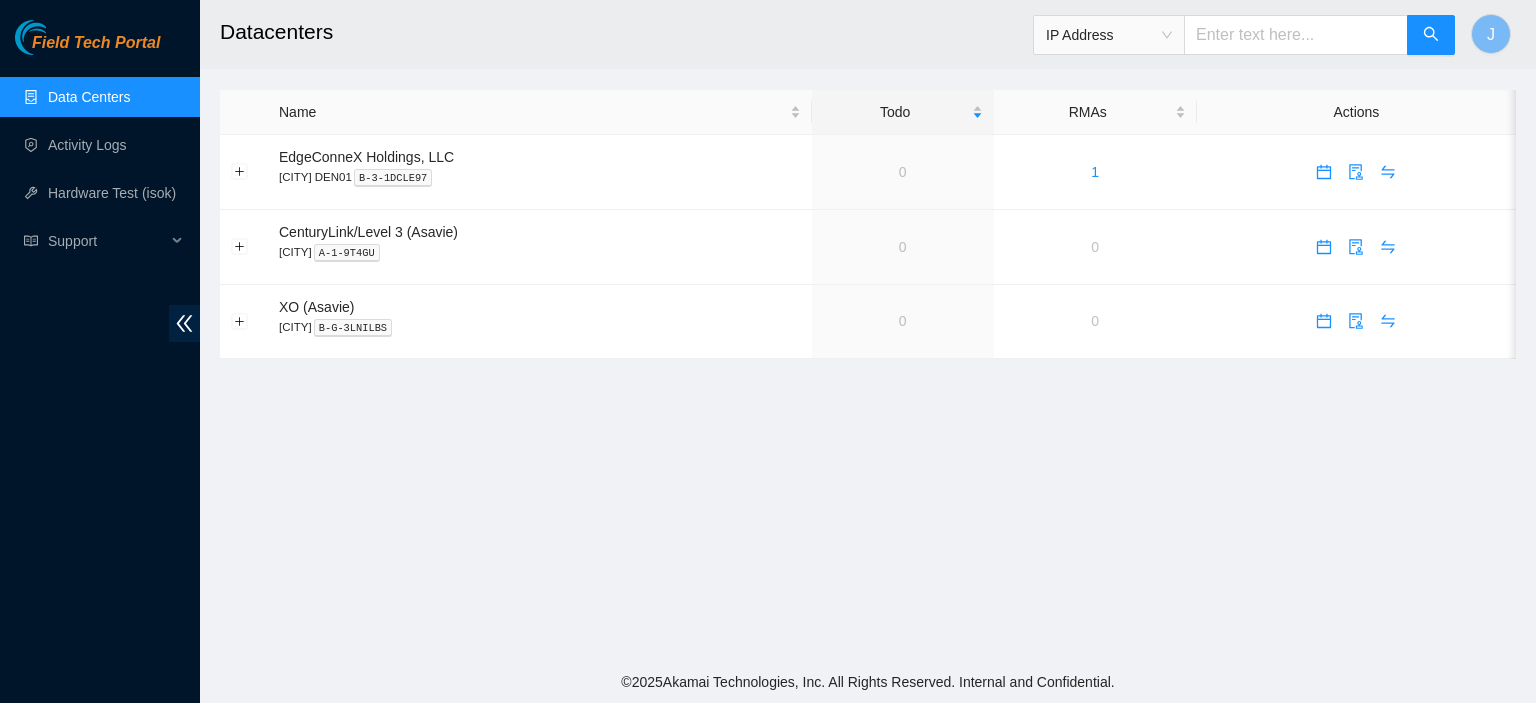 paste on "[IP_ADDRESS]" 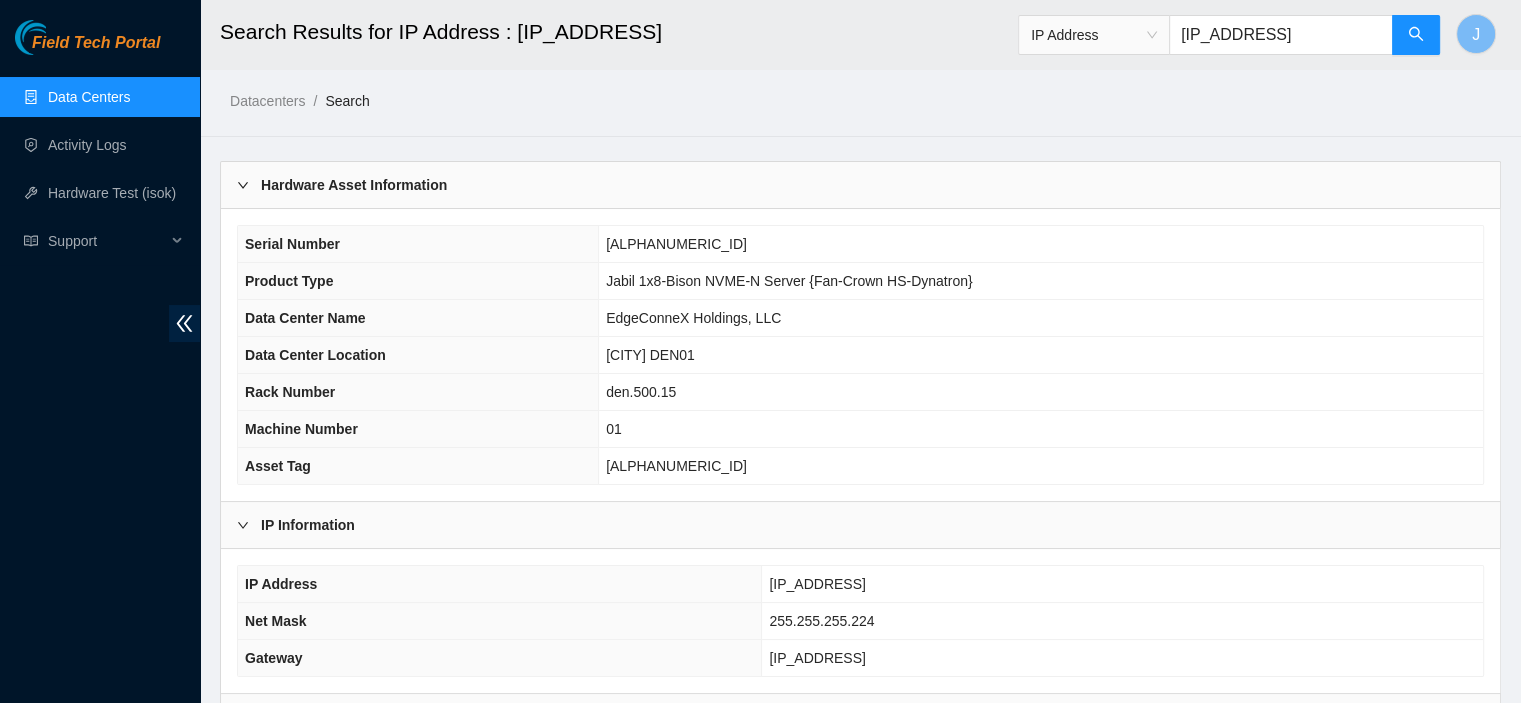 drag, startPoint x: 878, startPoint y: 581, endPoint x: 772, endPoint y: 578, distance: 106.04244 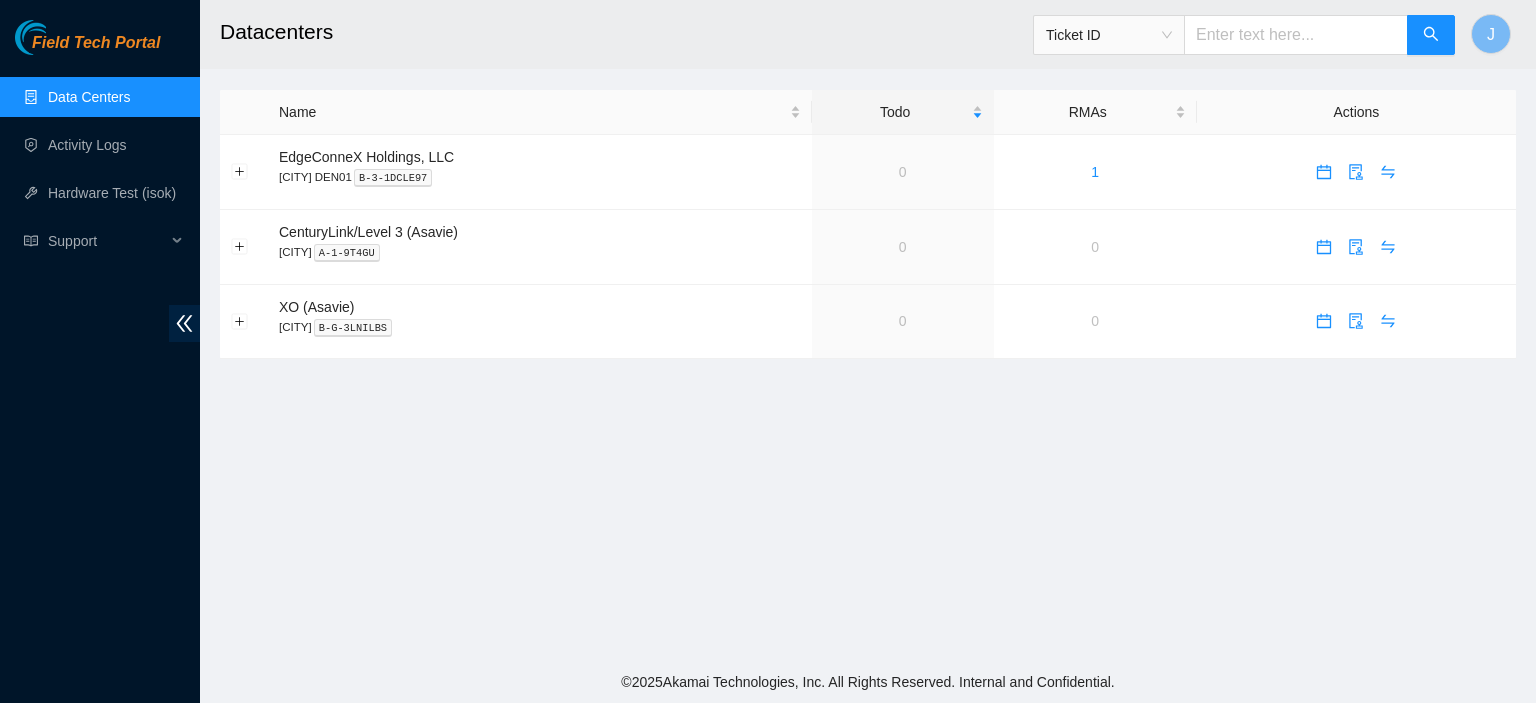click at bounding box center (1296, 35) 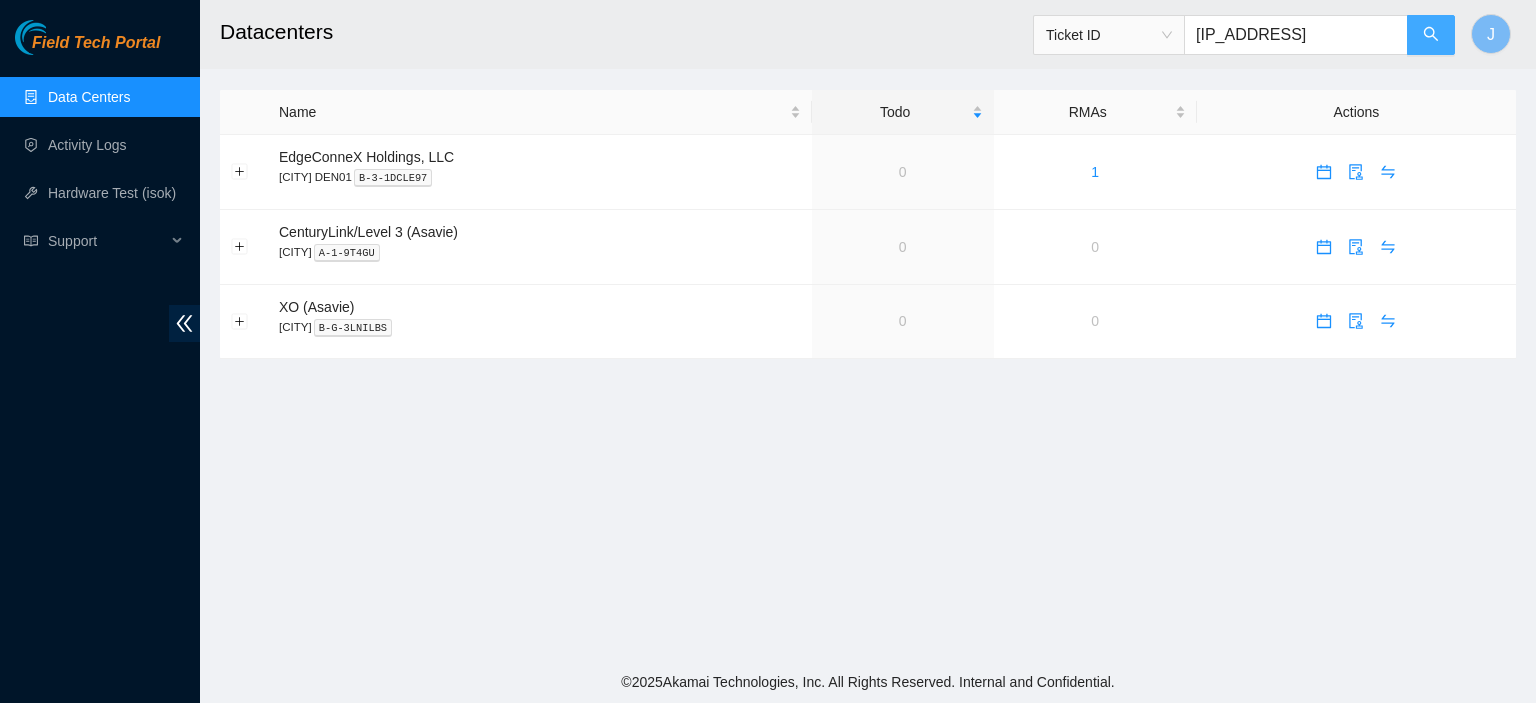 click at bounding box center (1431, 35) 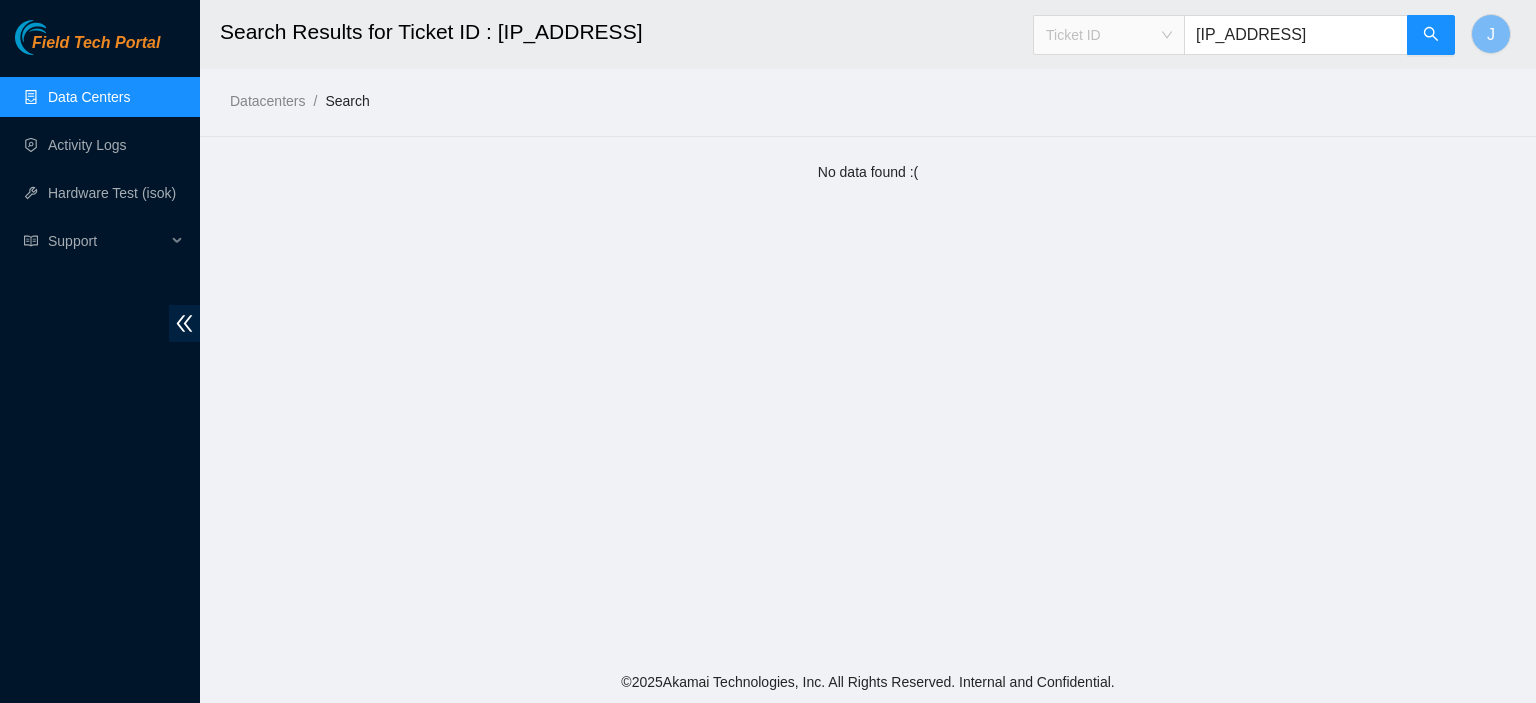 click on "Ticket ID" at bounding box center [1109, 35] 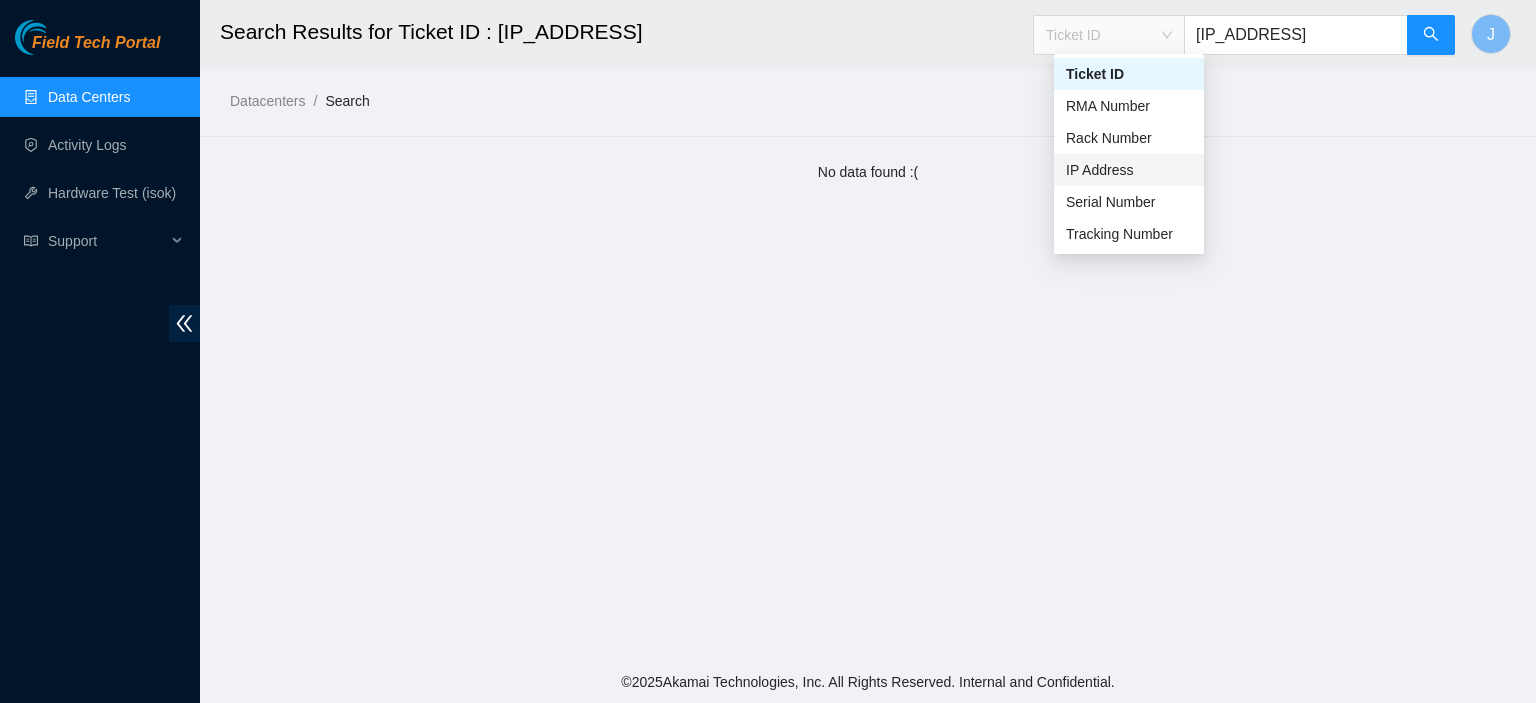 click on "IP Address" at bounding box center [1129, 170] 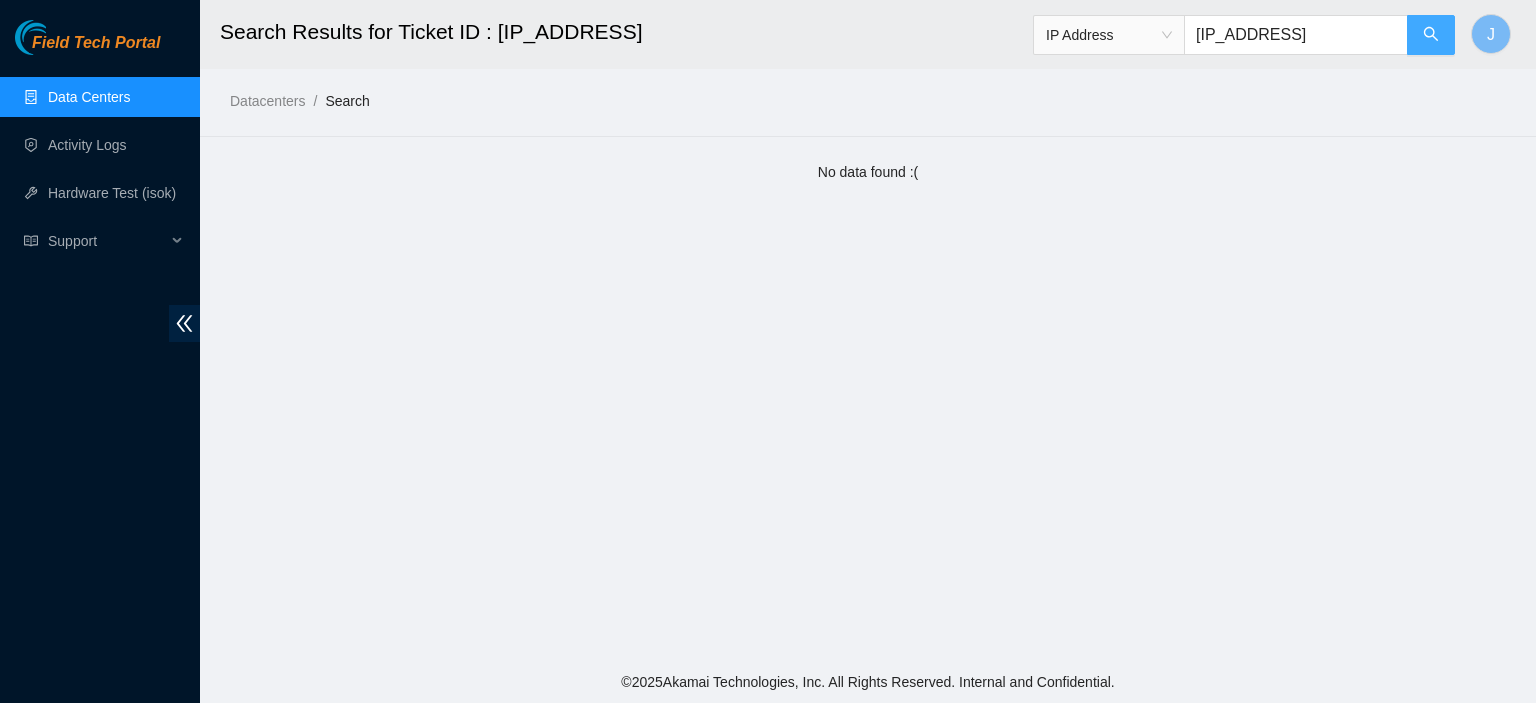 click 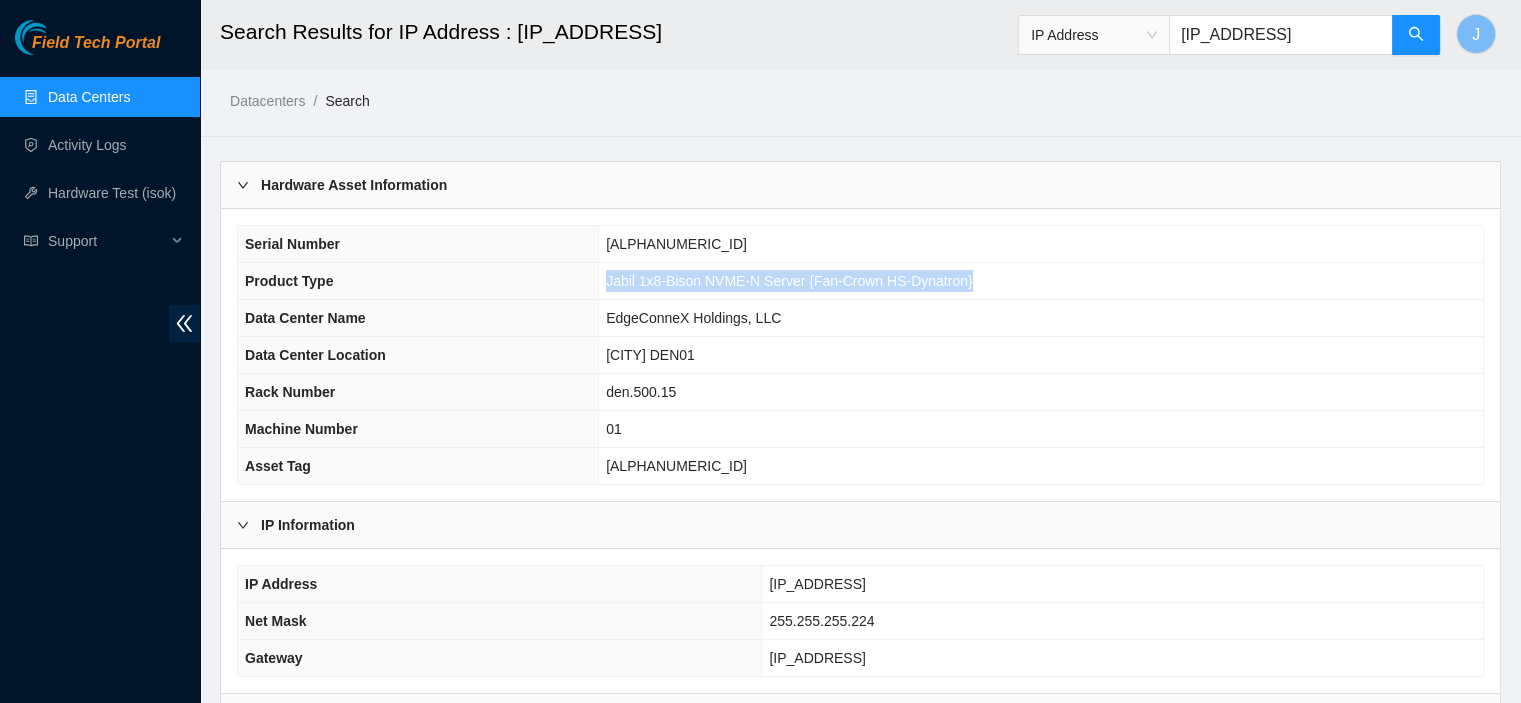 drag, startPoint x: 989, startPoint y: 280, endPoint x: 605, endPoint y: 286, distance: 384.04688 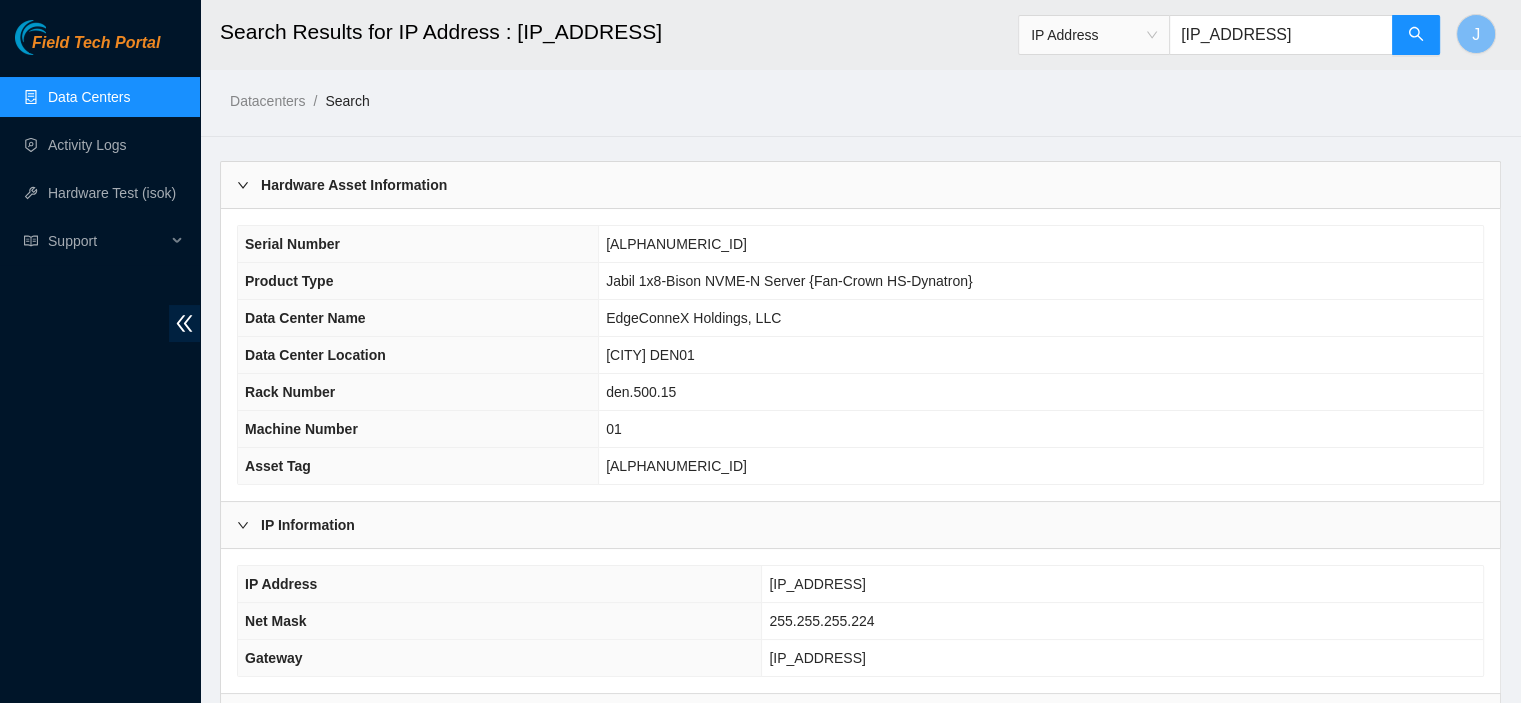 click on "Data Centers" at bounding box center (89, 97) 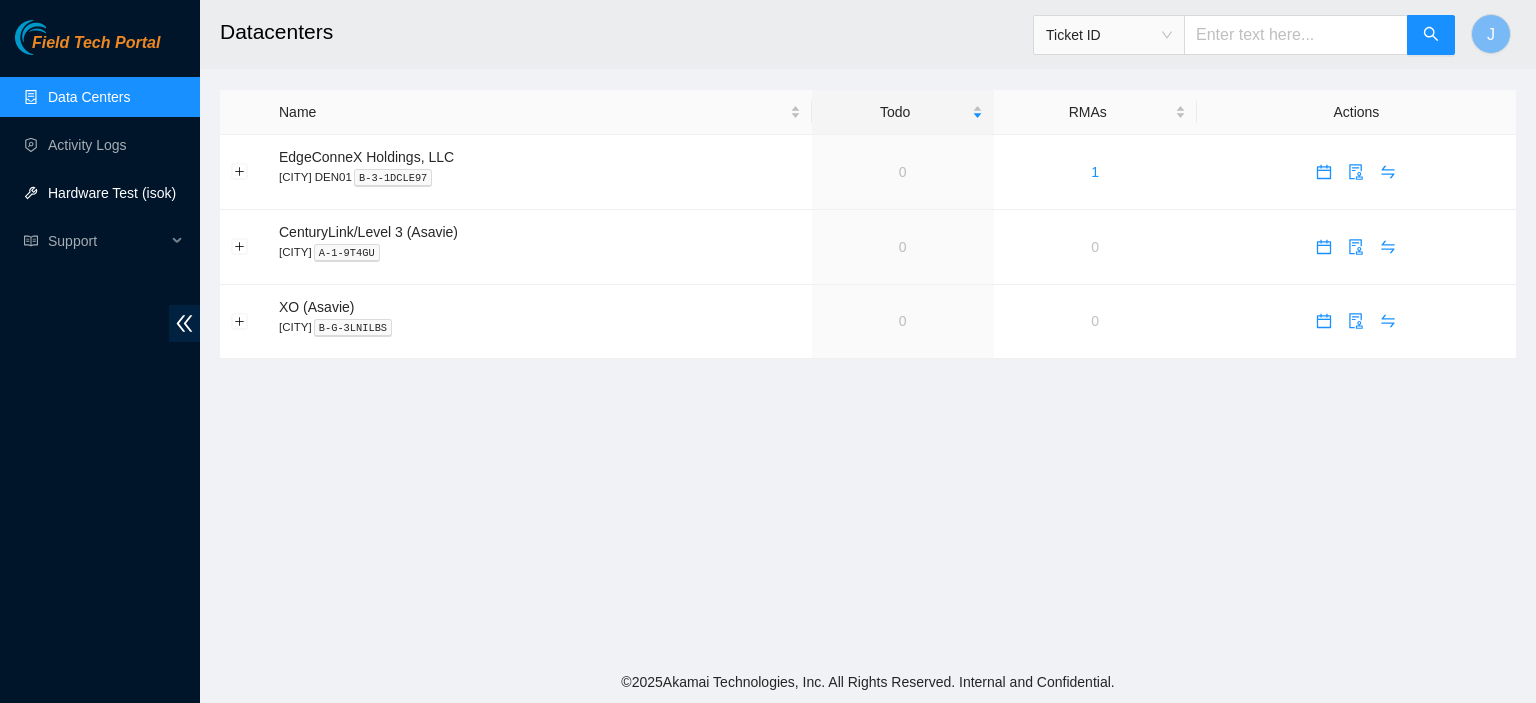 click on "Hardware Test (isok)" at bounding box center [112, 193] 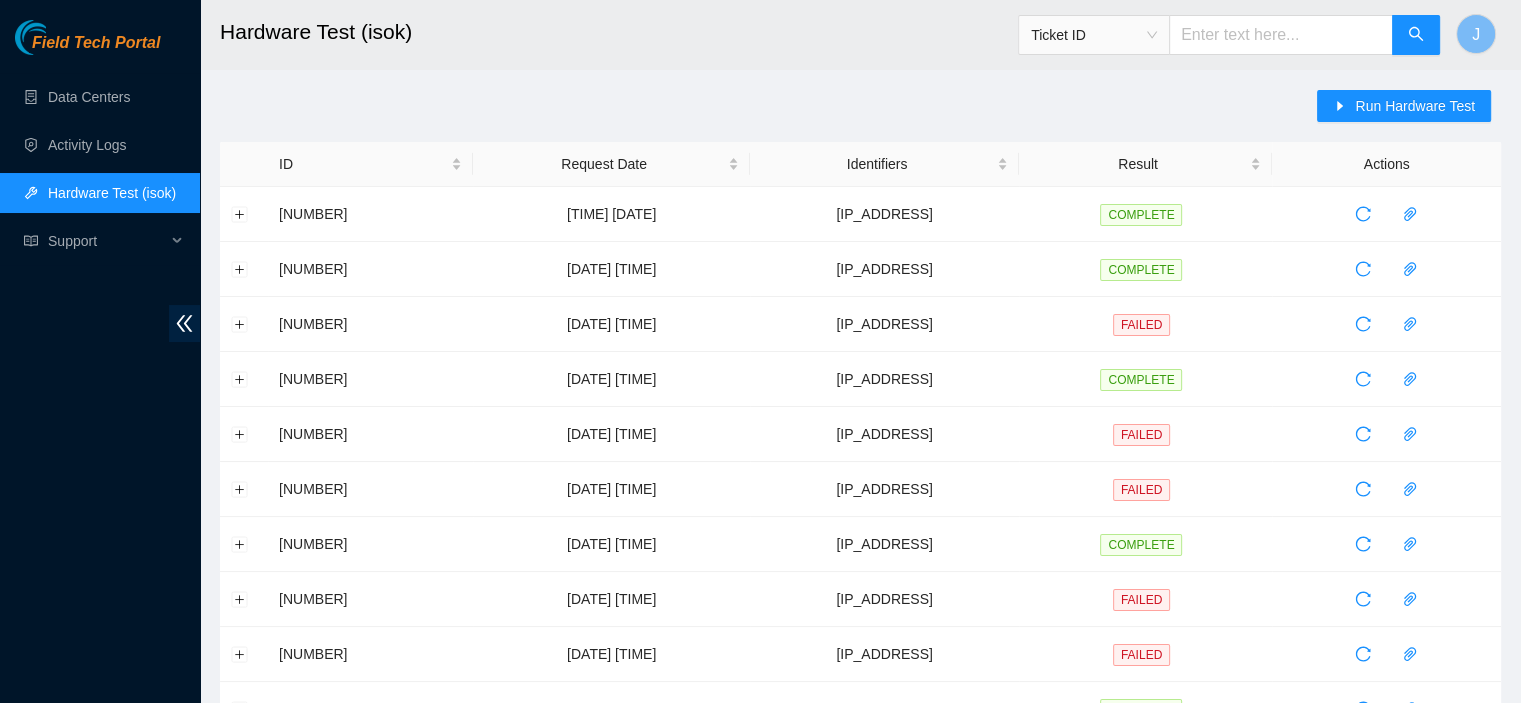 click at bounding box center [1281, 35] 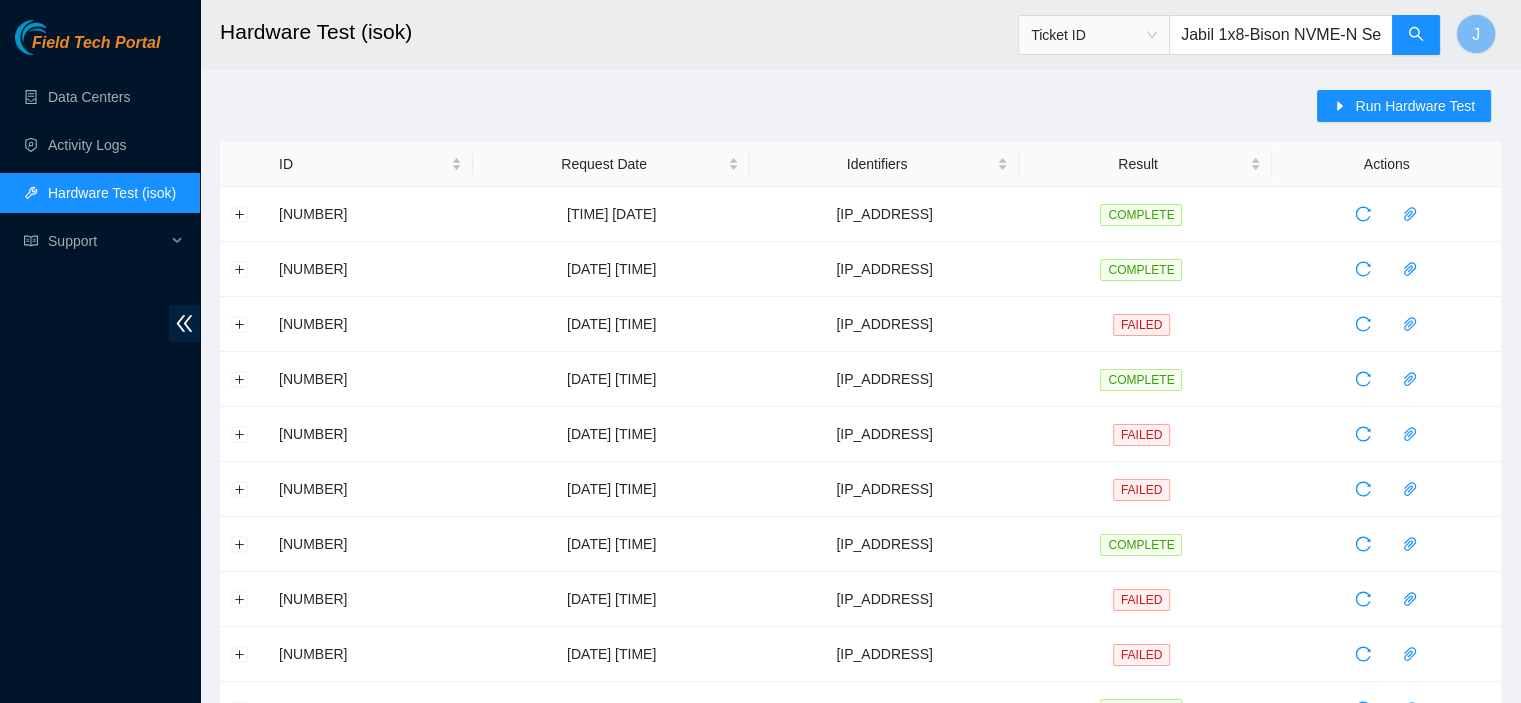 scroll, scrollTop: 0, scrollLeft: 226, axis: horizontal 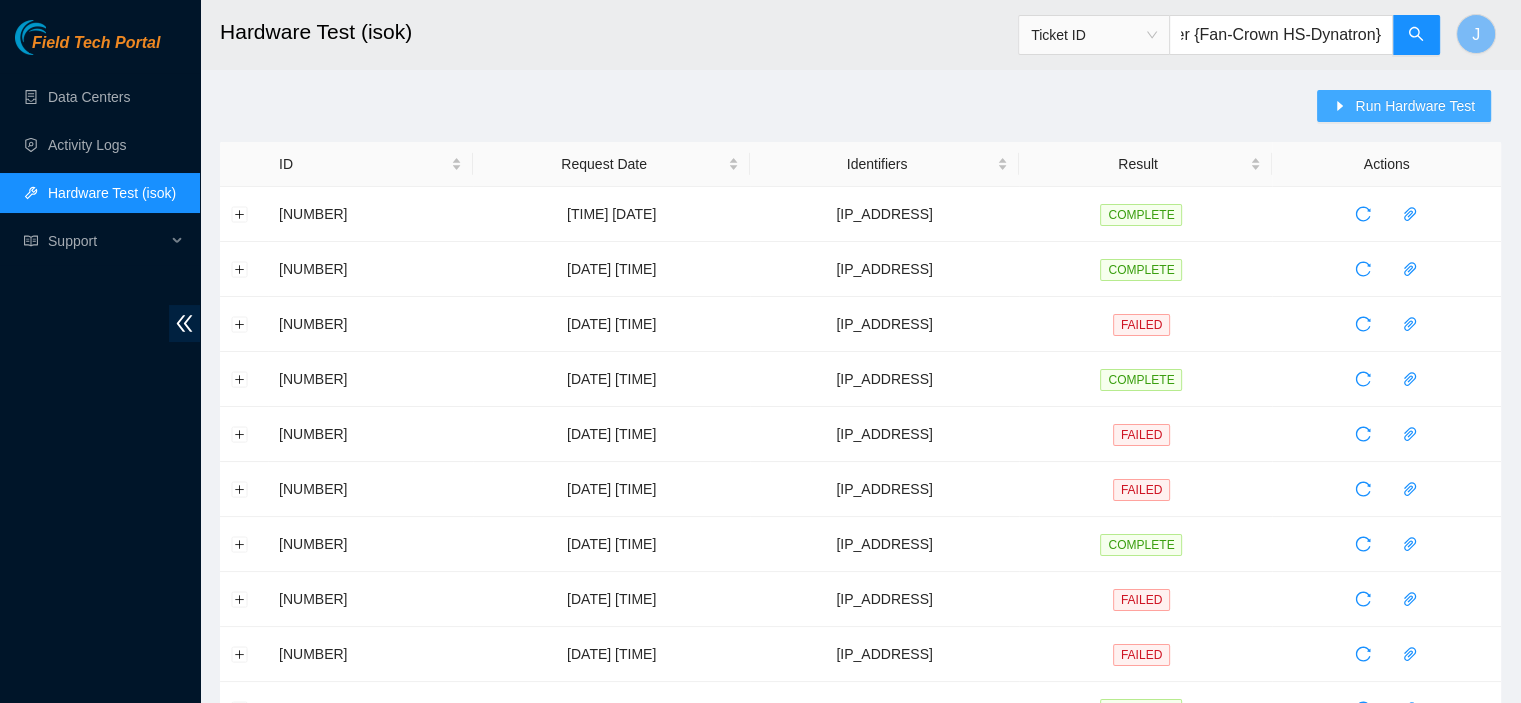 type on "Jabil 1x8-Bison NVME-N Server {Fan-Crown HS-Dynatron}" 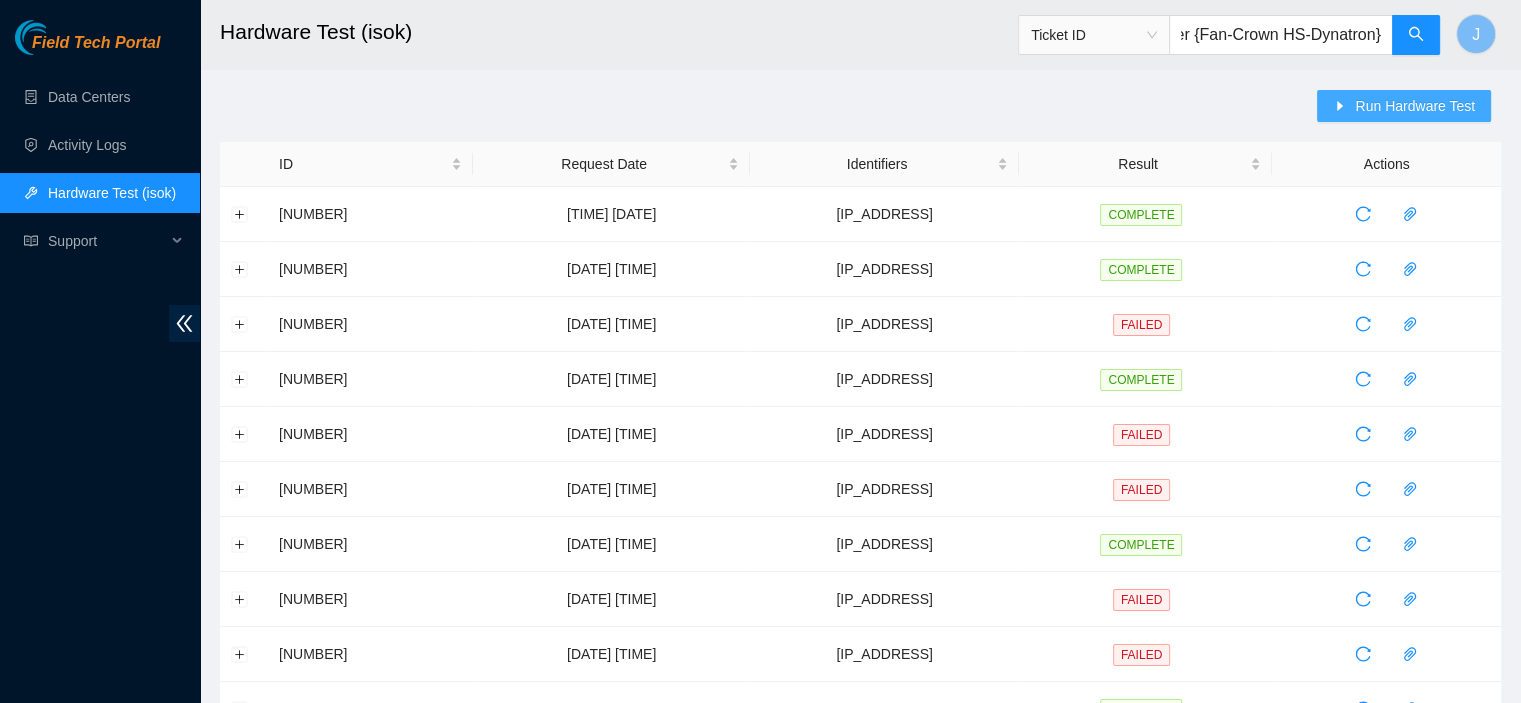 click on "Run Hardware Test" at bounding box center (1415, 106) 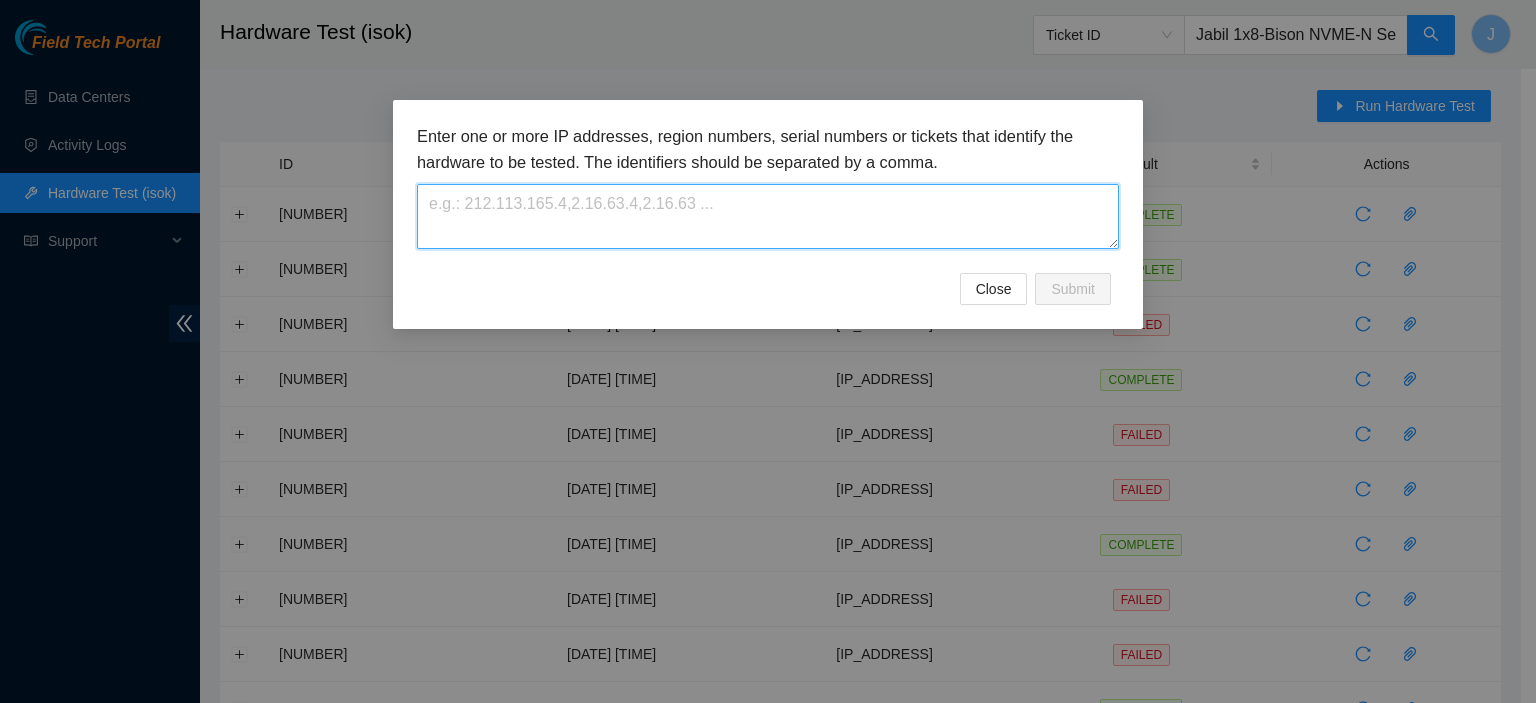 click at bounding box center (768, 216) 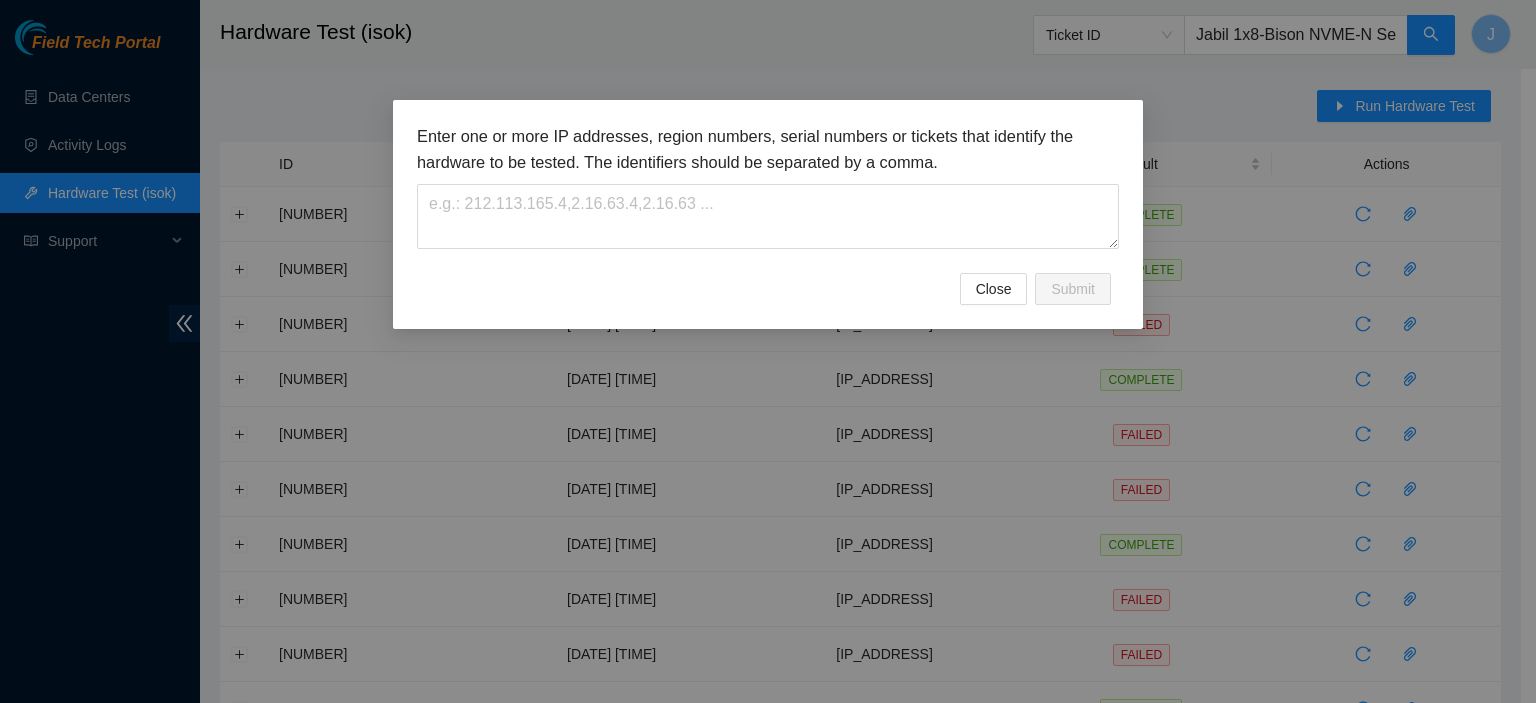 click on "Enter one or more IP addresses, region numbers, serial numbers or tickets that identify the hardware to be tested. The identifiers should be separated by a comma. Close Submit" at bounding box center [768, 351] 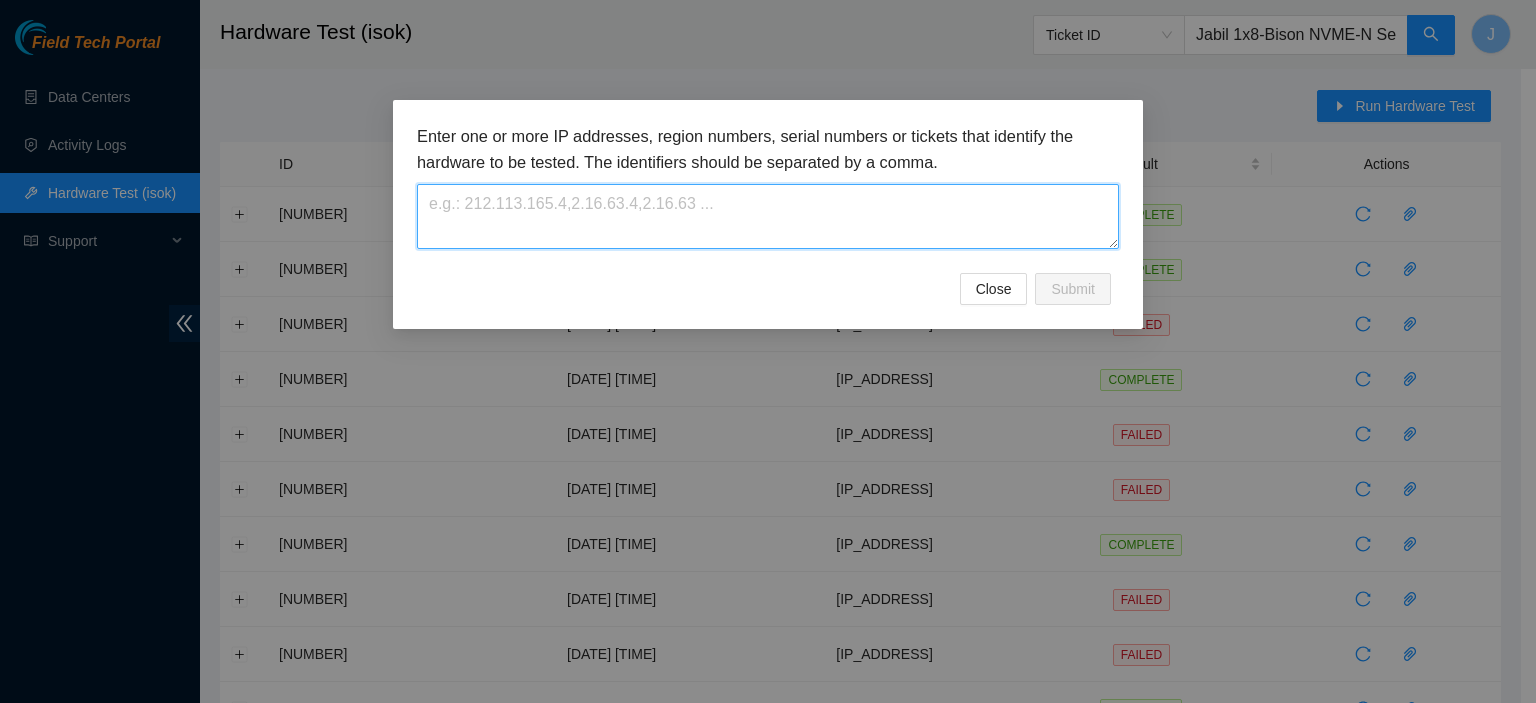 click at bounding box center [768, 216] 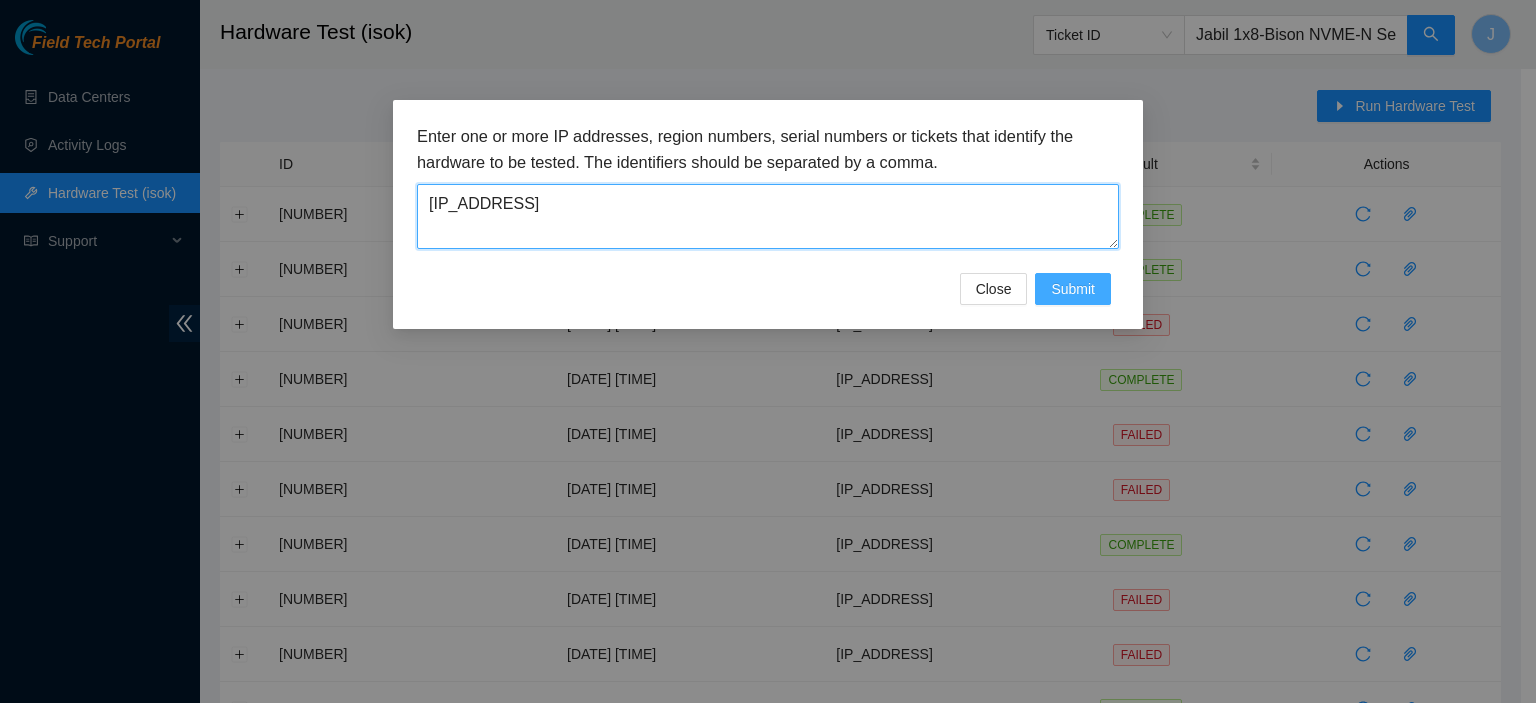 type on "[IP_ADDRESS]" 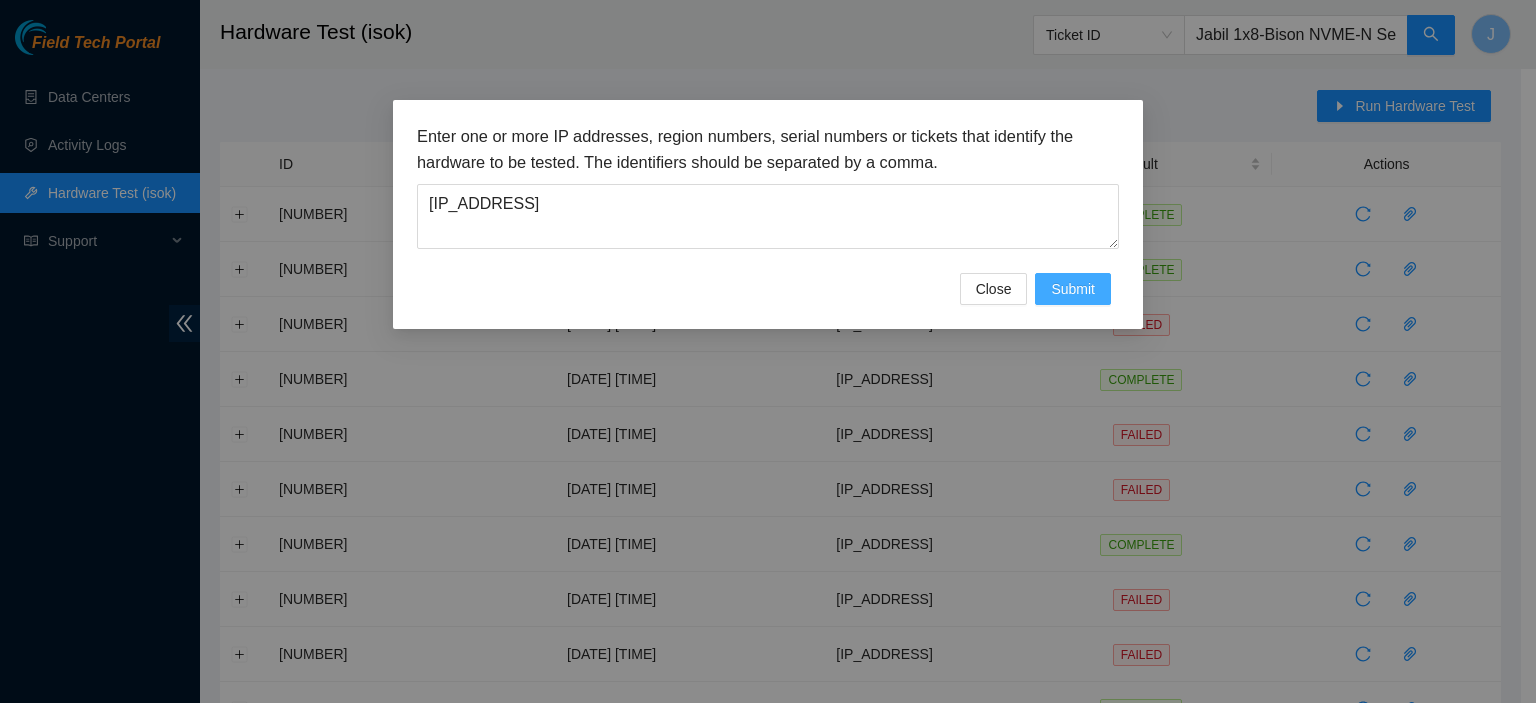 click on "Submit" at bounding box center (1073, 289) 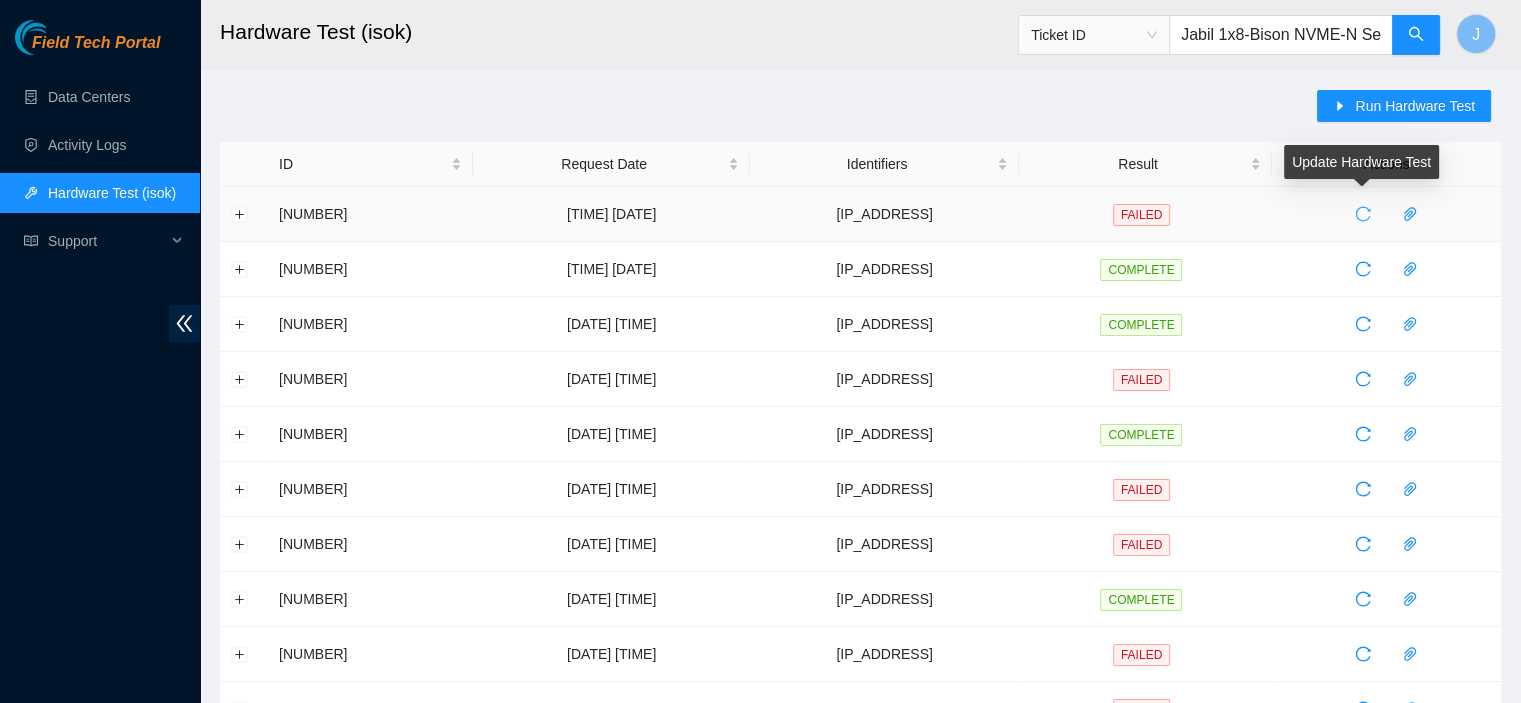 click 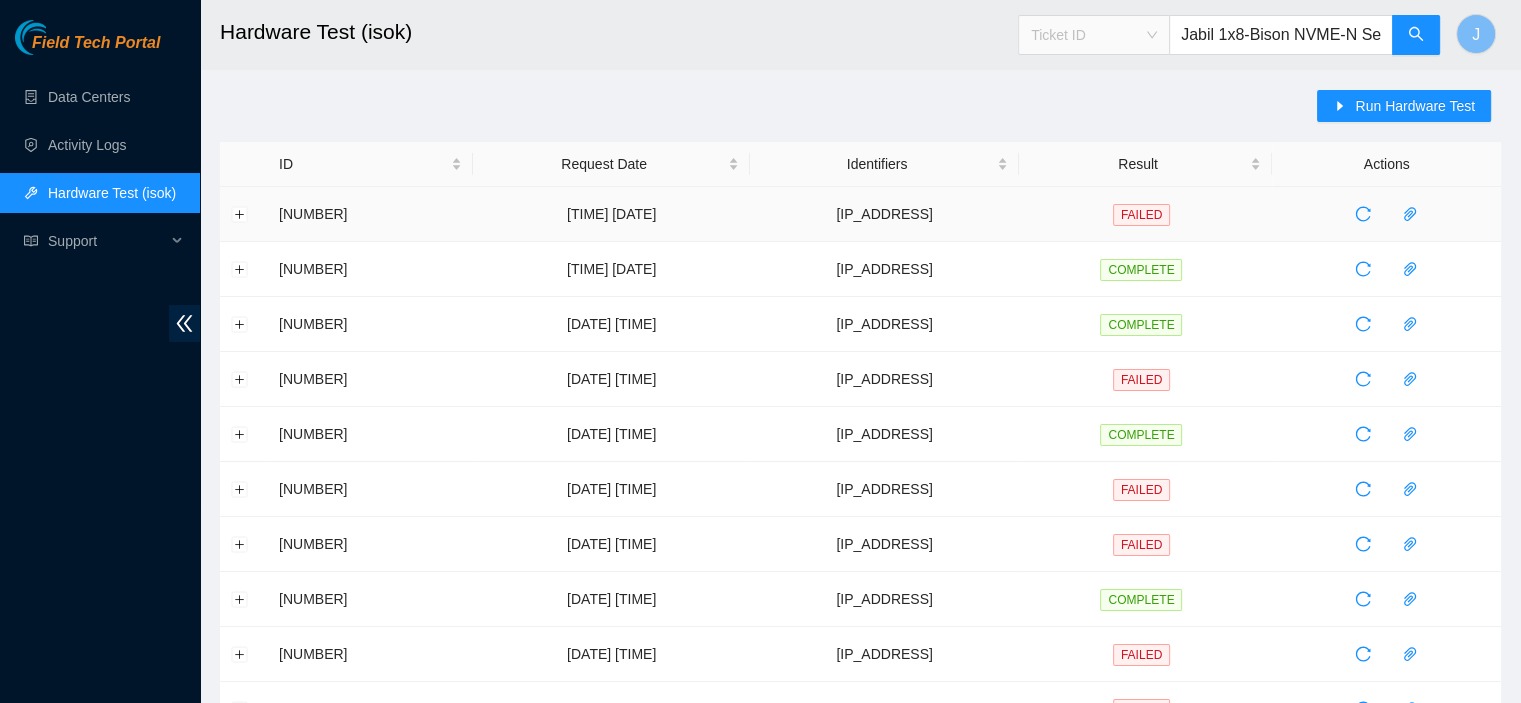 click on "Ticket ID" at bounding box center [1094, 35] 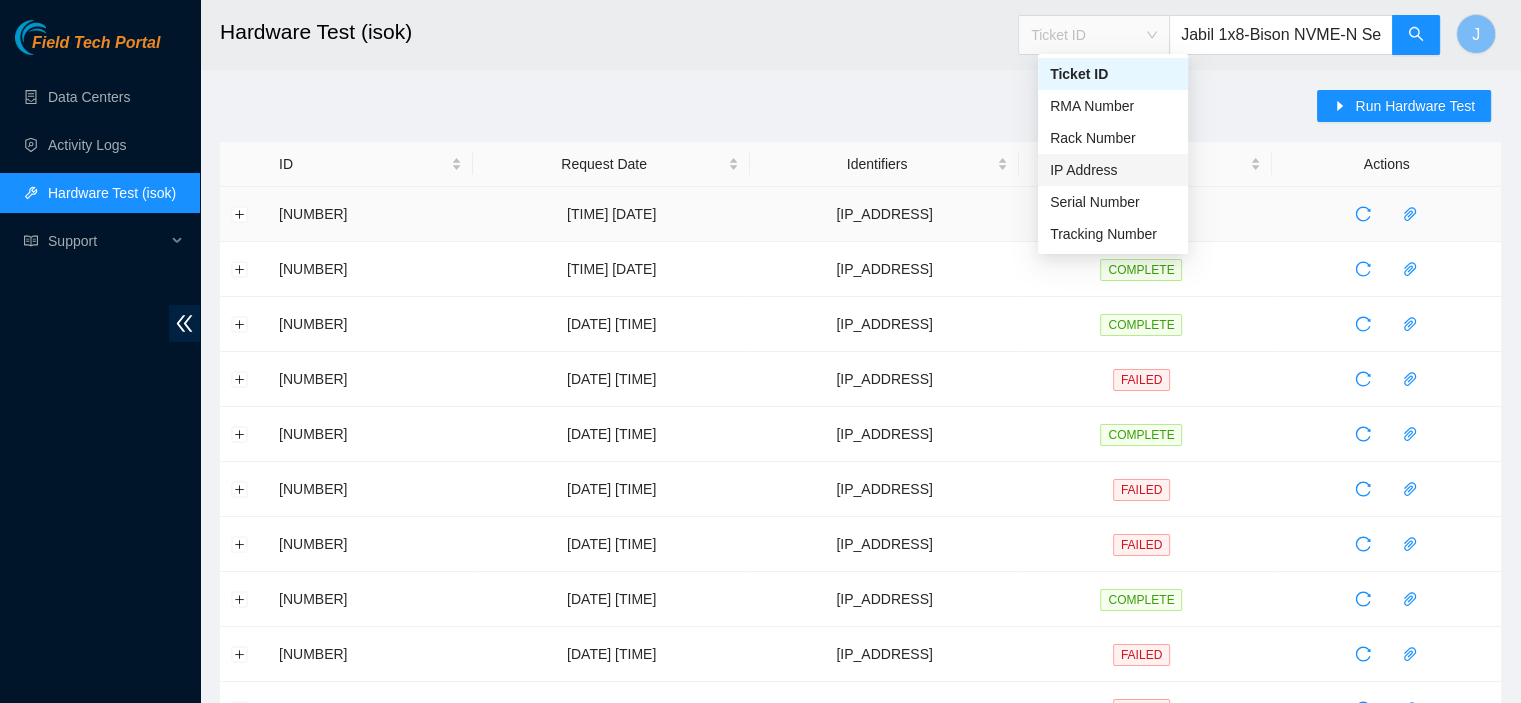 click on "IP Address" at bounding box center (1113, 170) 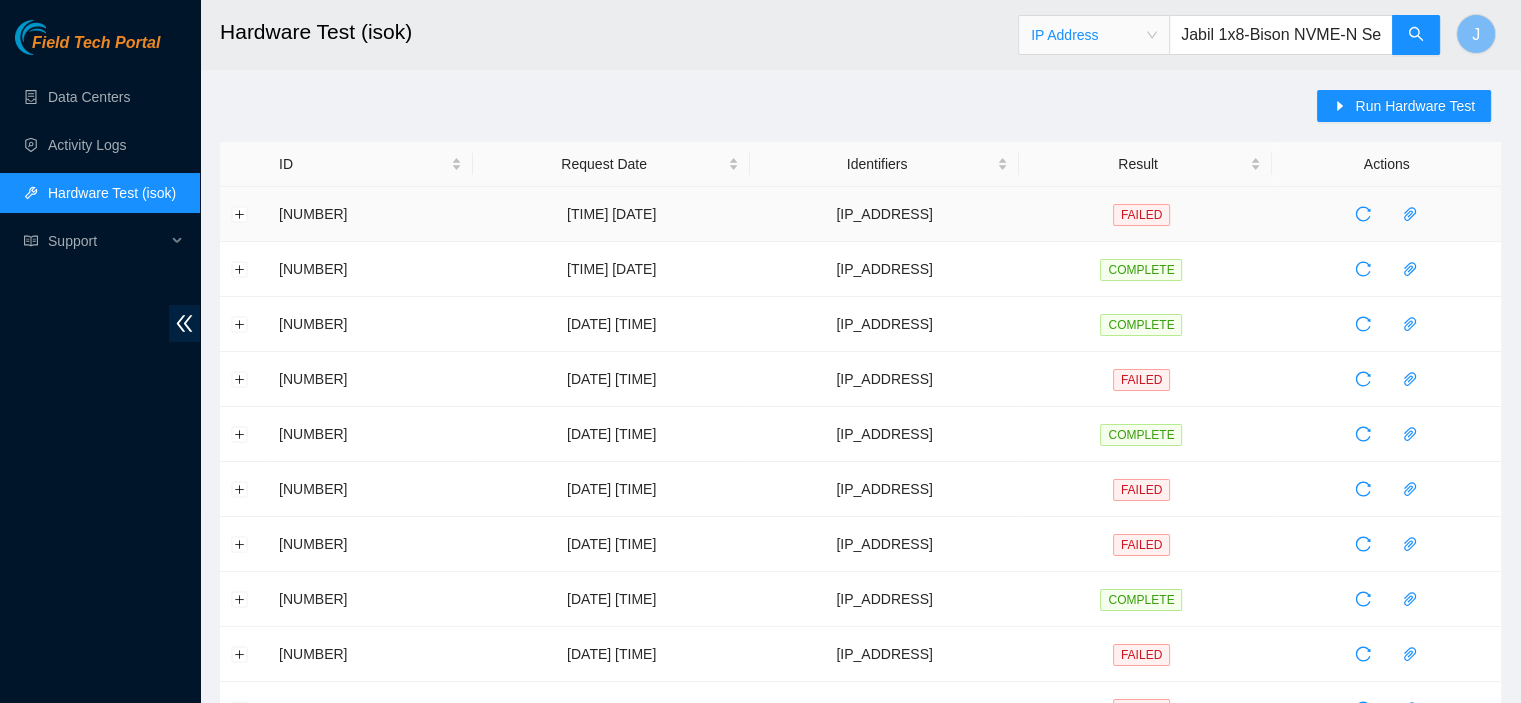 click on "Jabil 1x8-Bison NVME-N Server {Fan-Crown HS-Dynatron}" at bounding box center [1281, 35] 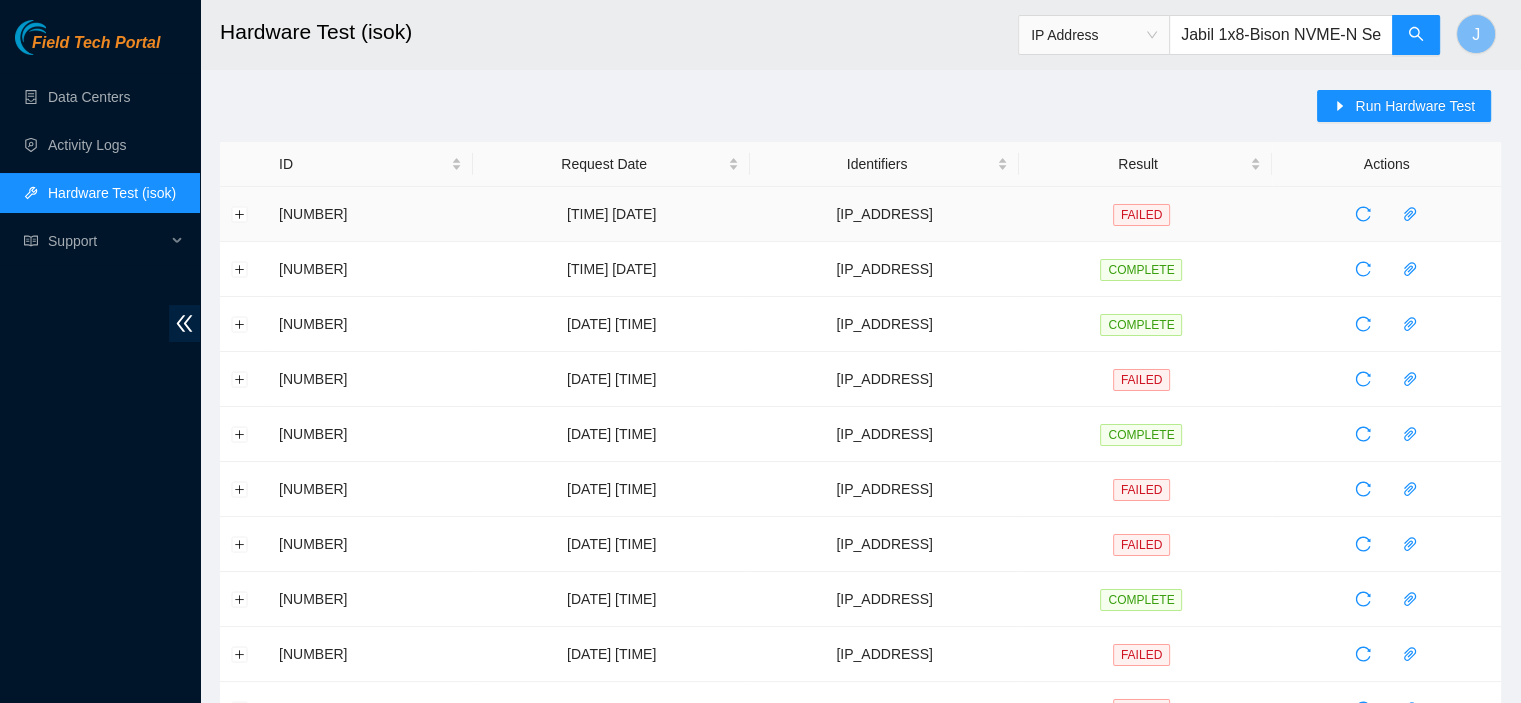 click on "Jabil 1x8-Bison NVME-N Server {Fan-Crown HS-Dynatron}" at bounding box center (1281, 35) 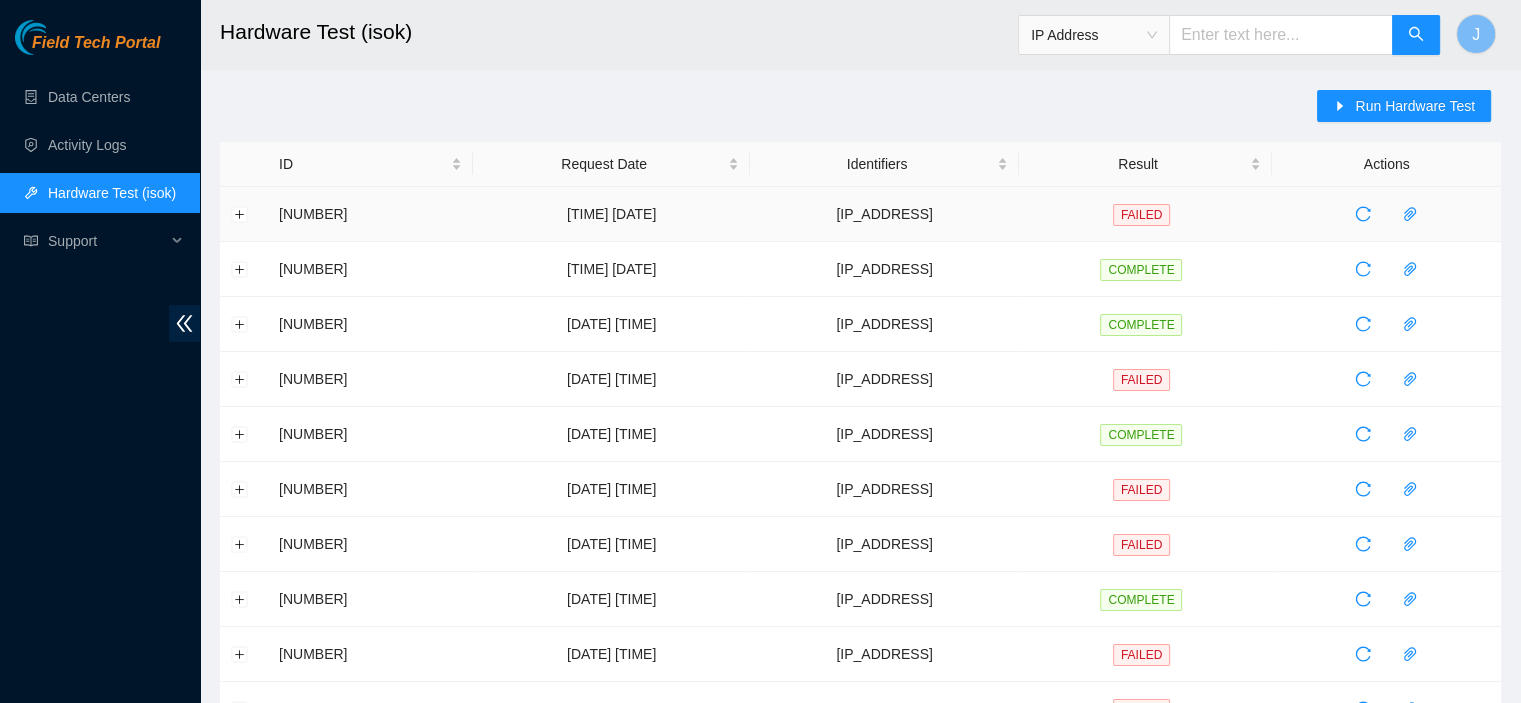 paste on "Can you please escalate this issue to STS Using  following tix: B-V-5QLD6Z8" 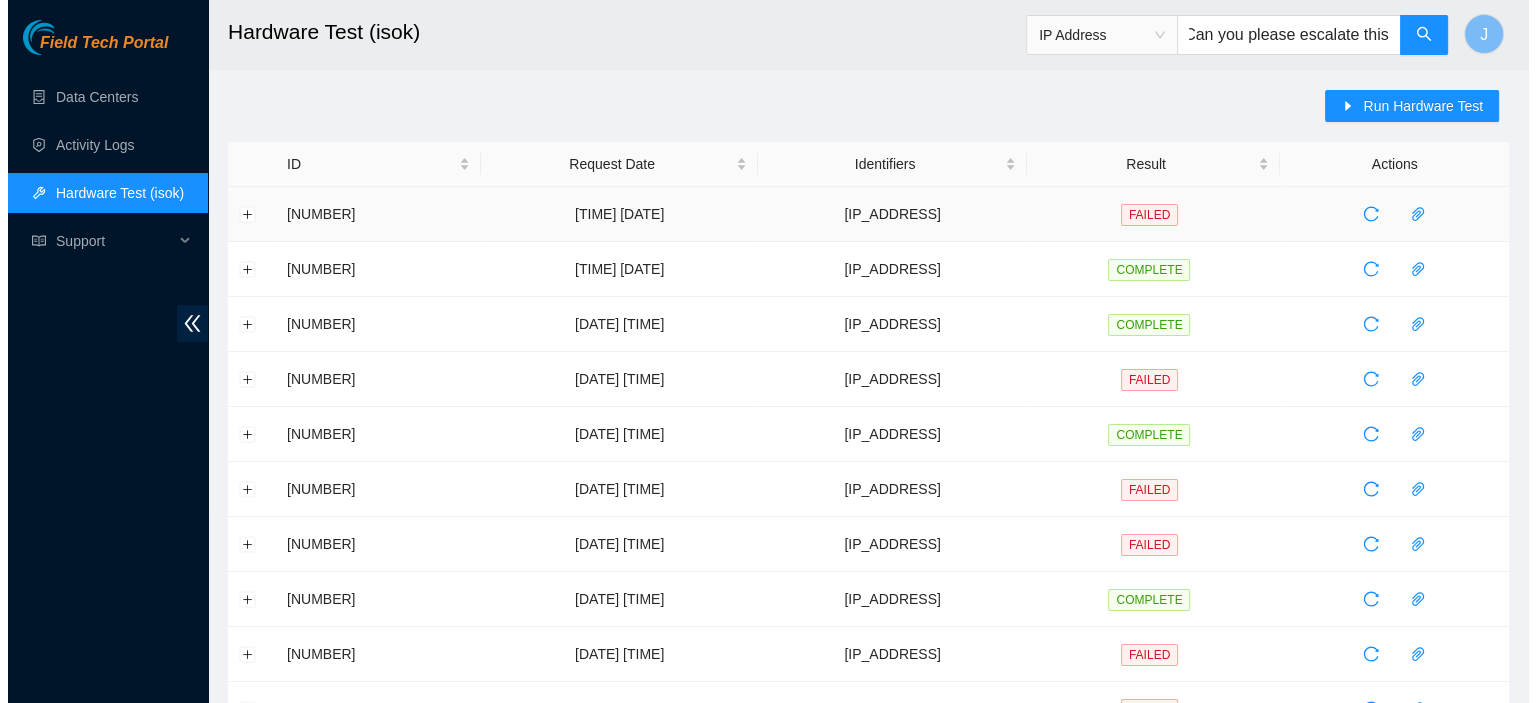 scroll, scrollTop: 0, scrollLeft: 0, axis: both 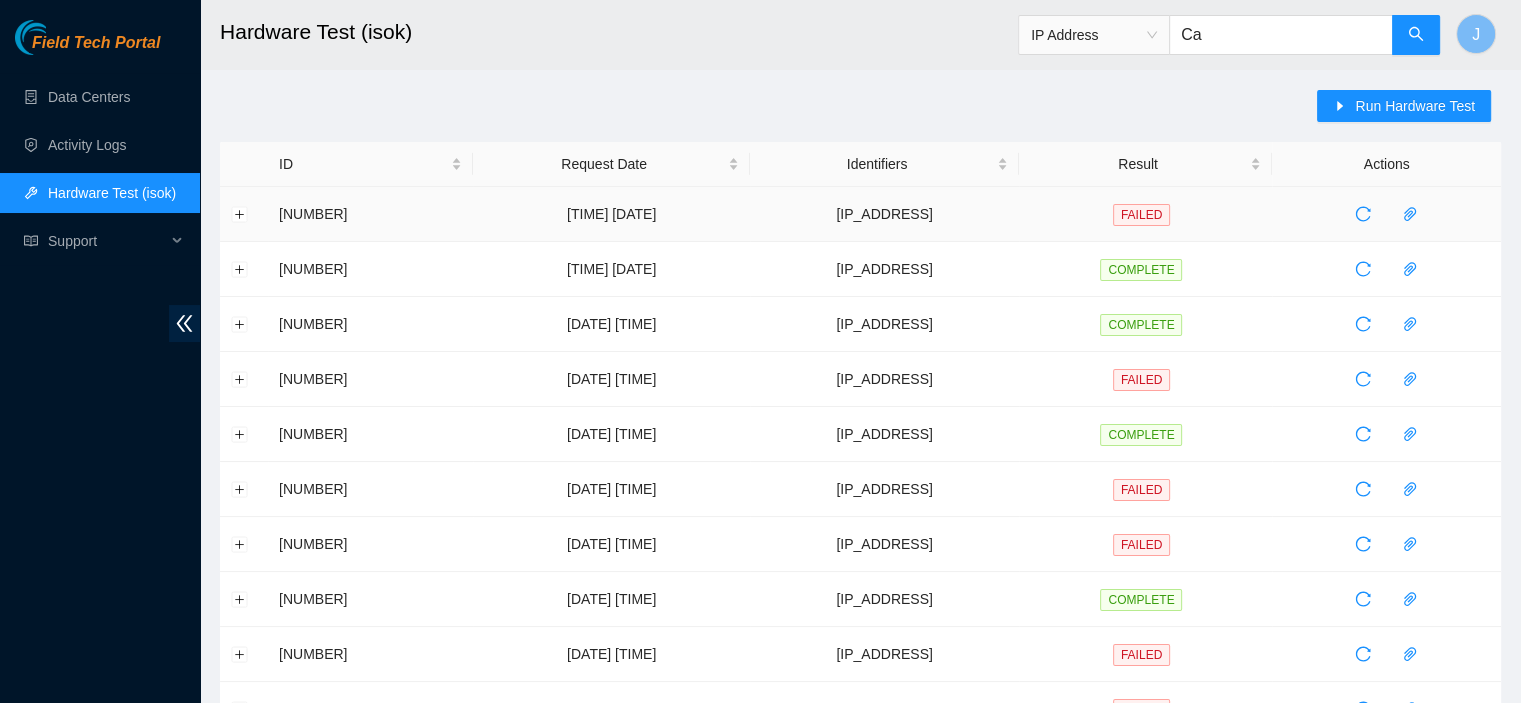type on "C" 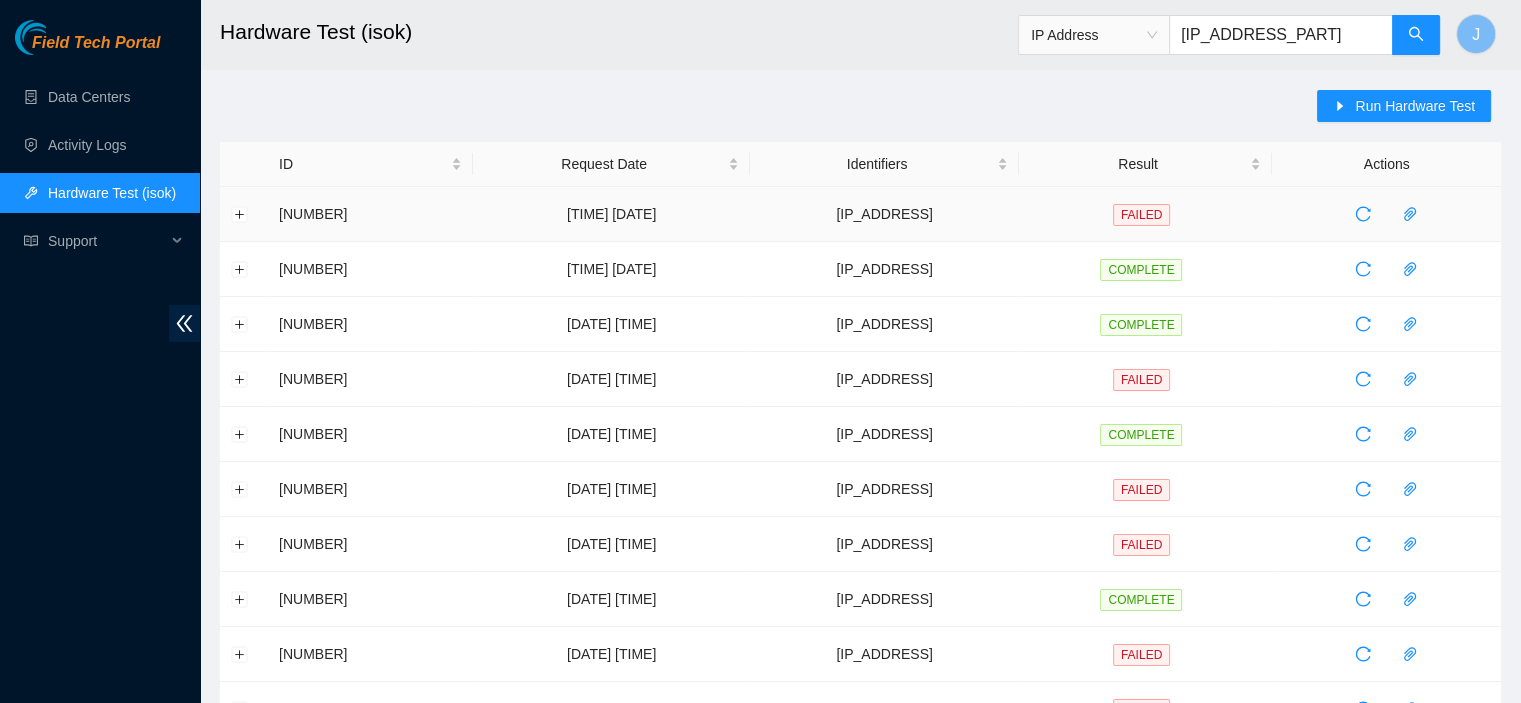 type on "[IP_ADDRESS]" 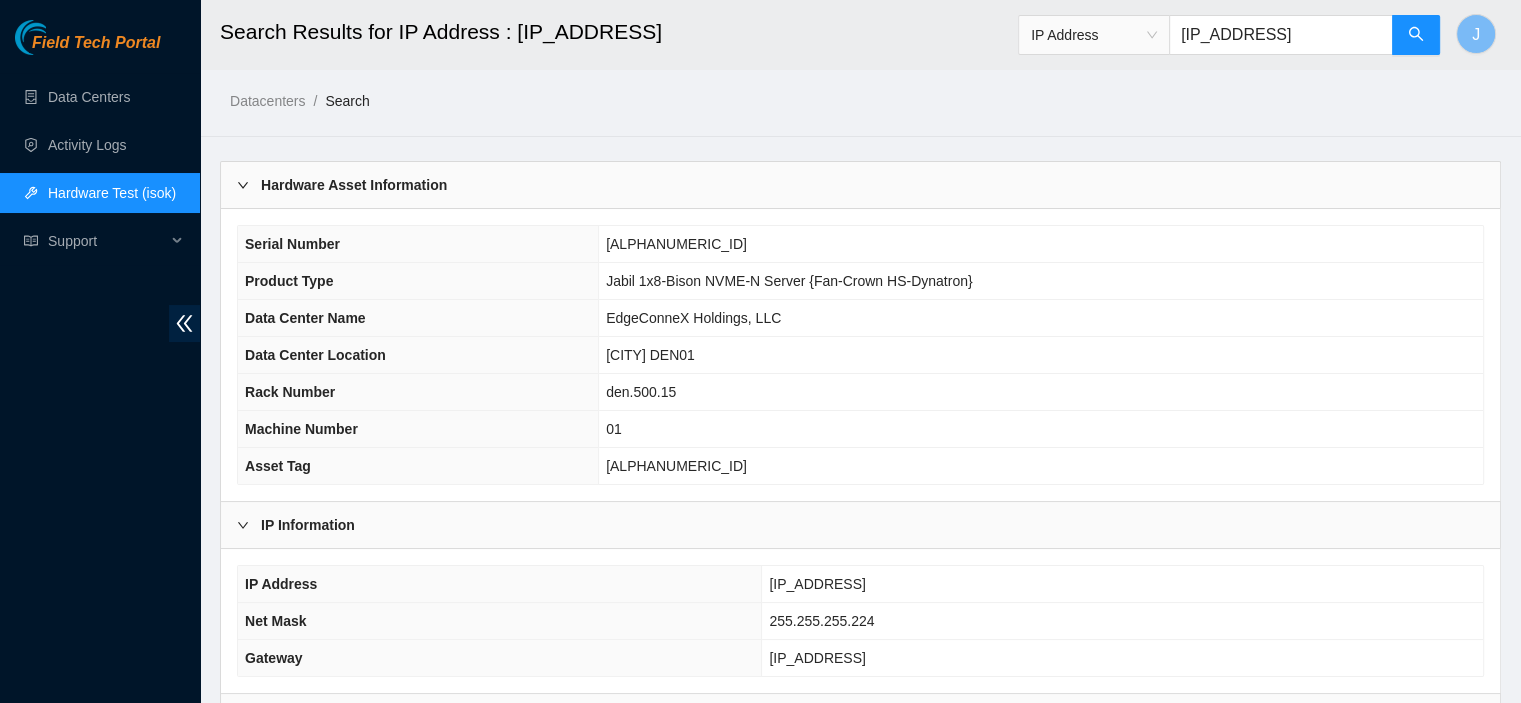 click on "[IP_ADDRESS]" at bounding box center (1281, 35) 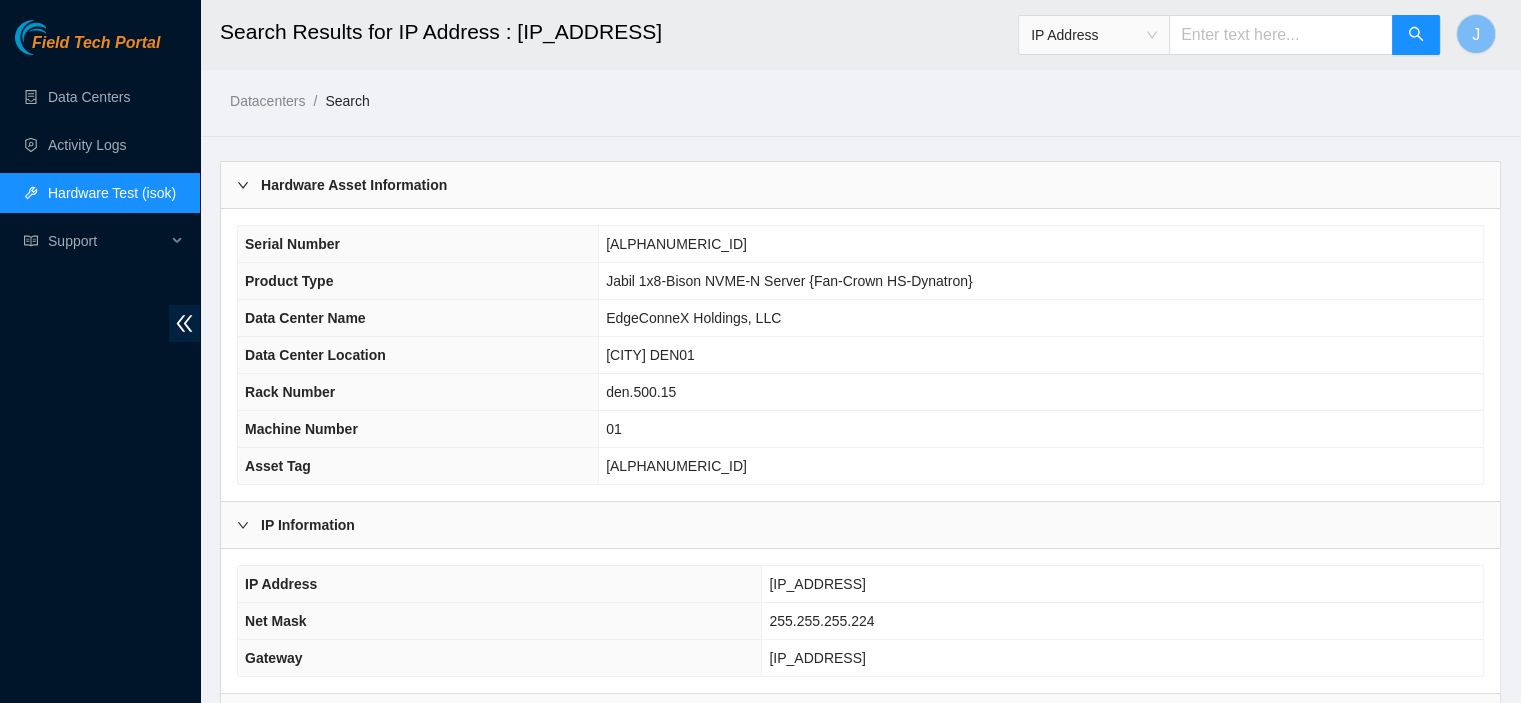 paste on "[IP_ADDRESS]" 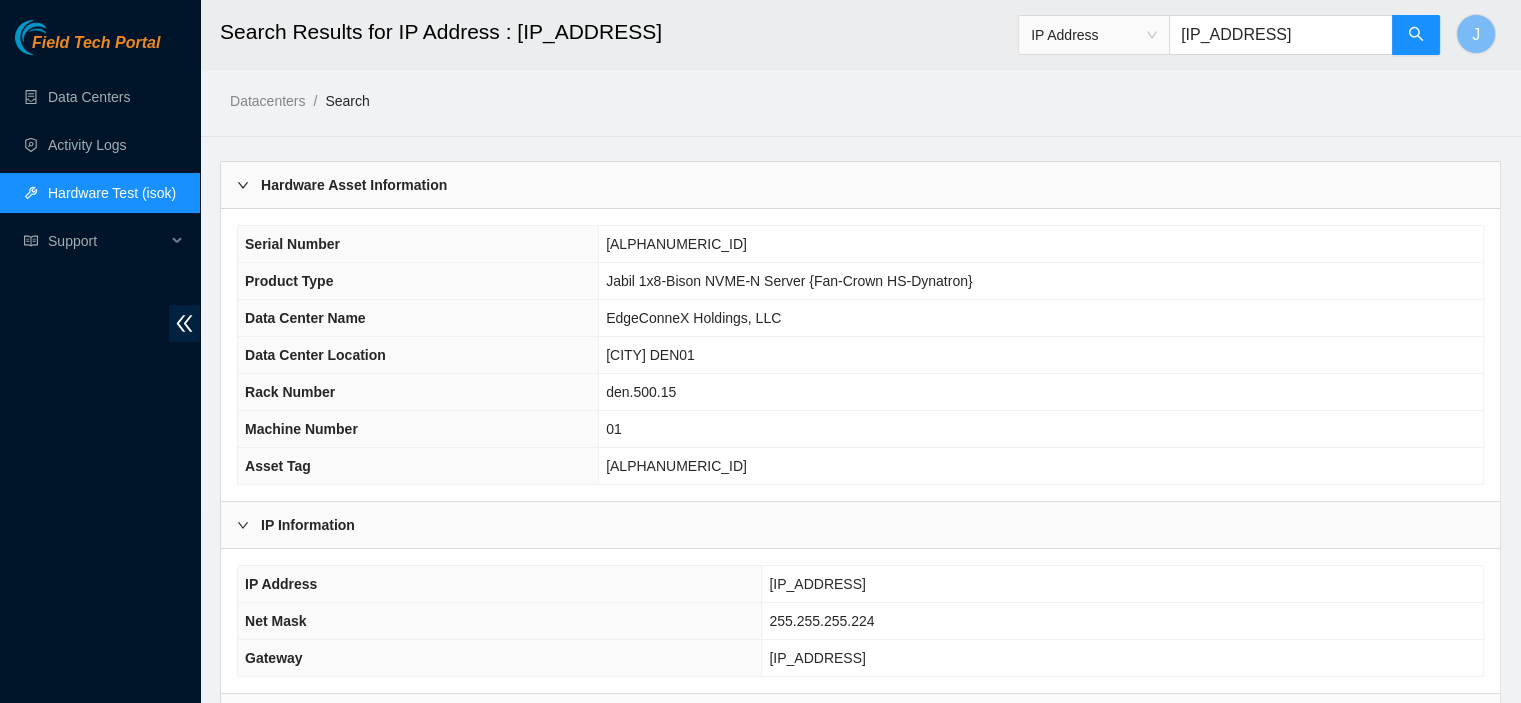 type on "[IP_ADDRESS]" 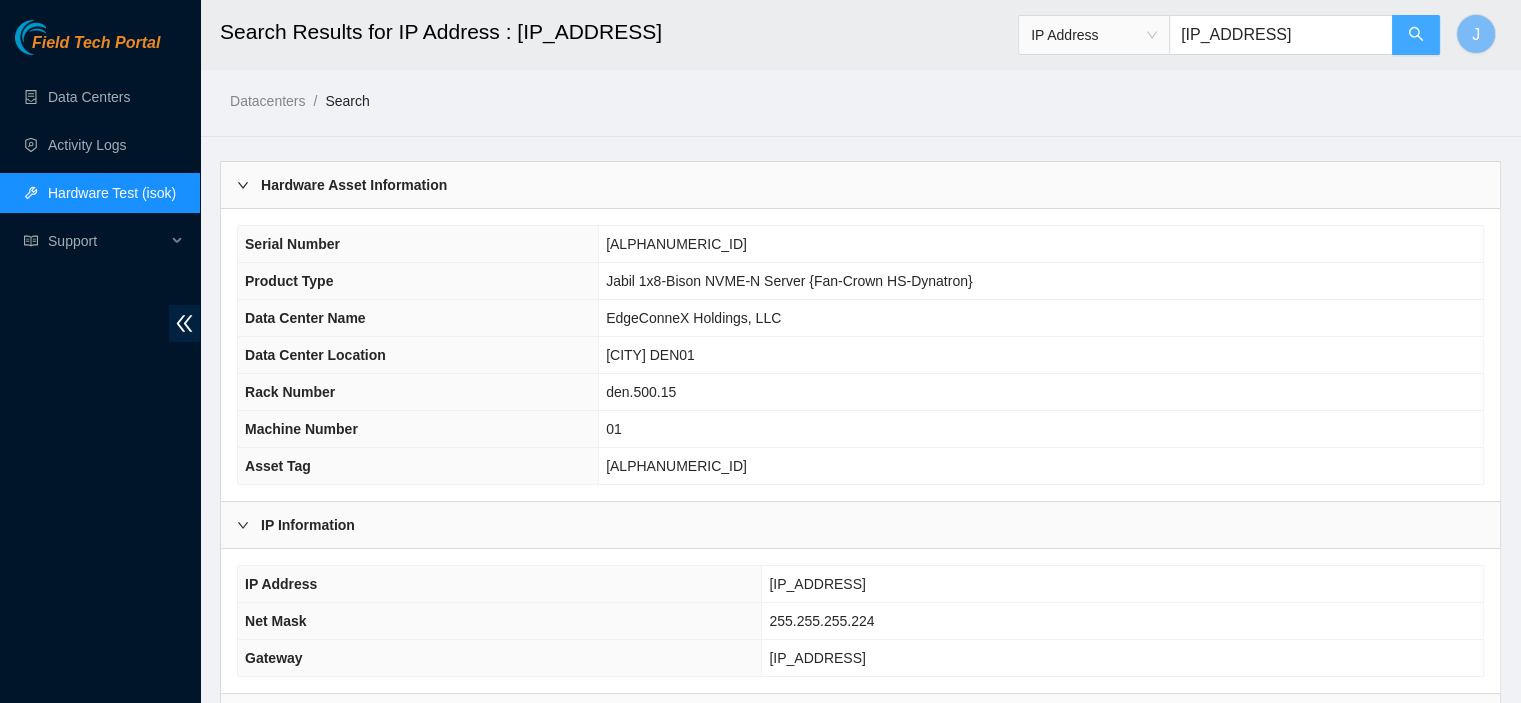 click 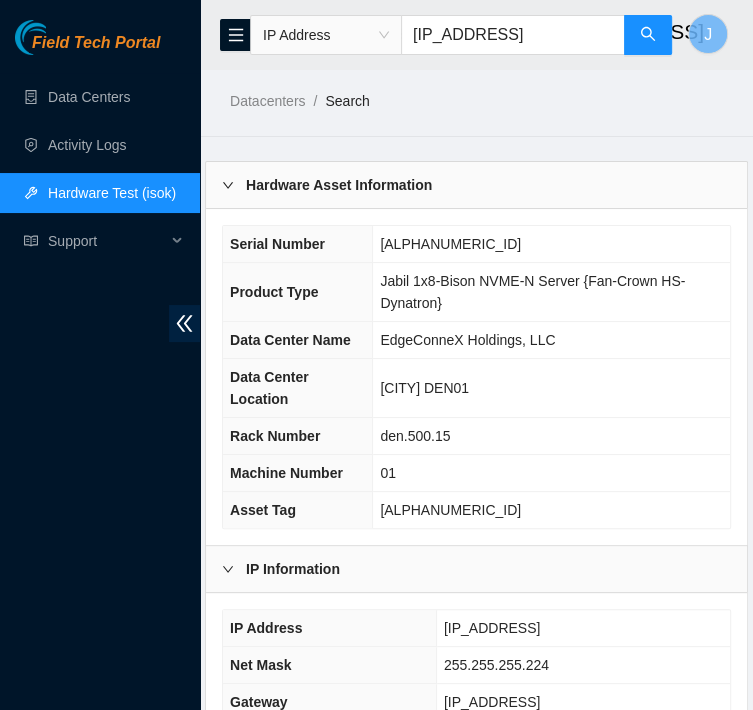 drag, startPoint x: 545, startPoint y: 626, endPoint x: 445, endPoint y: 621, distance: 100.12492 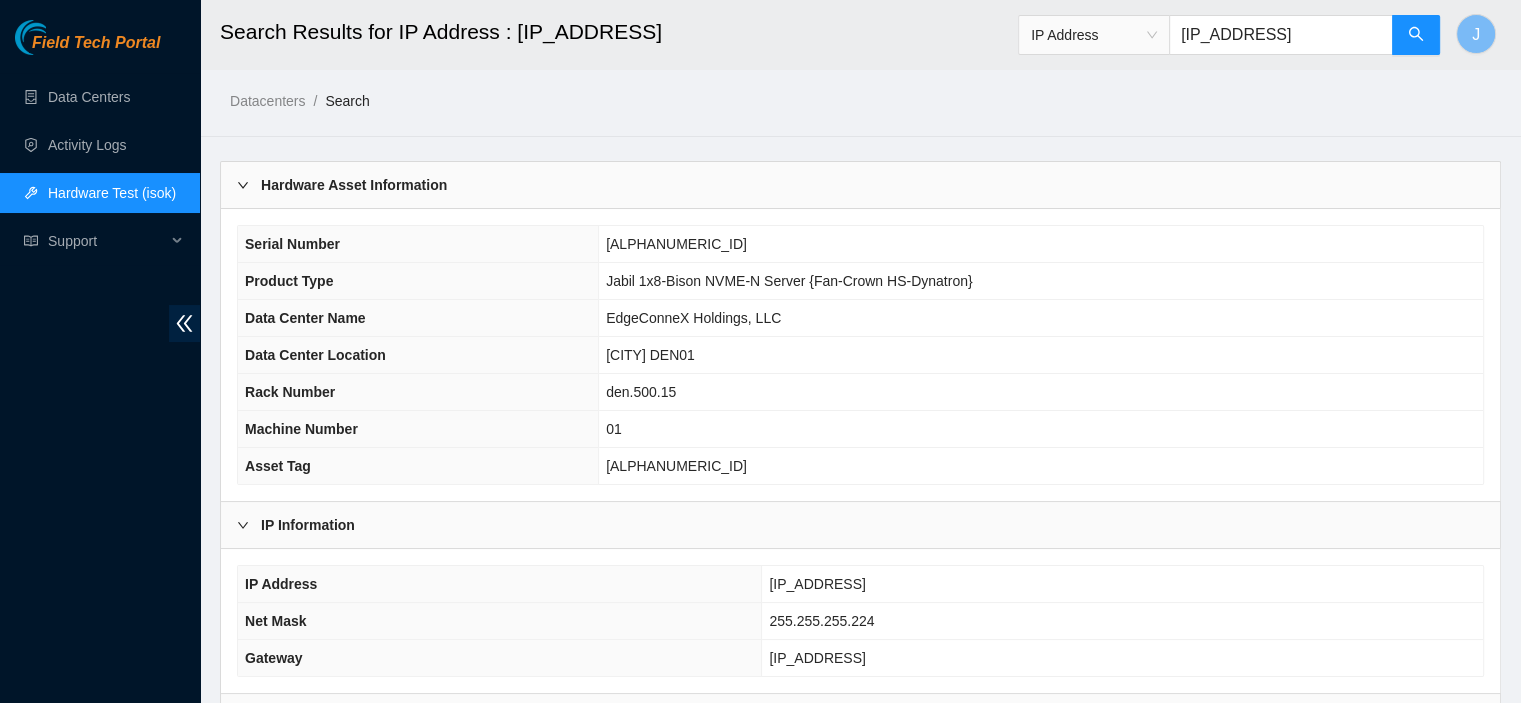 copy on "[IP_ADDRESS]" 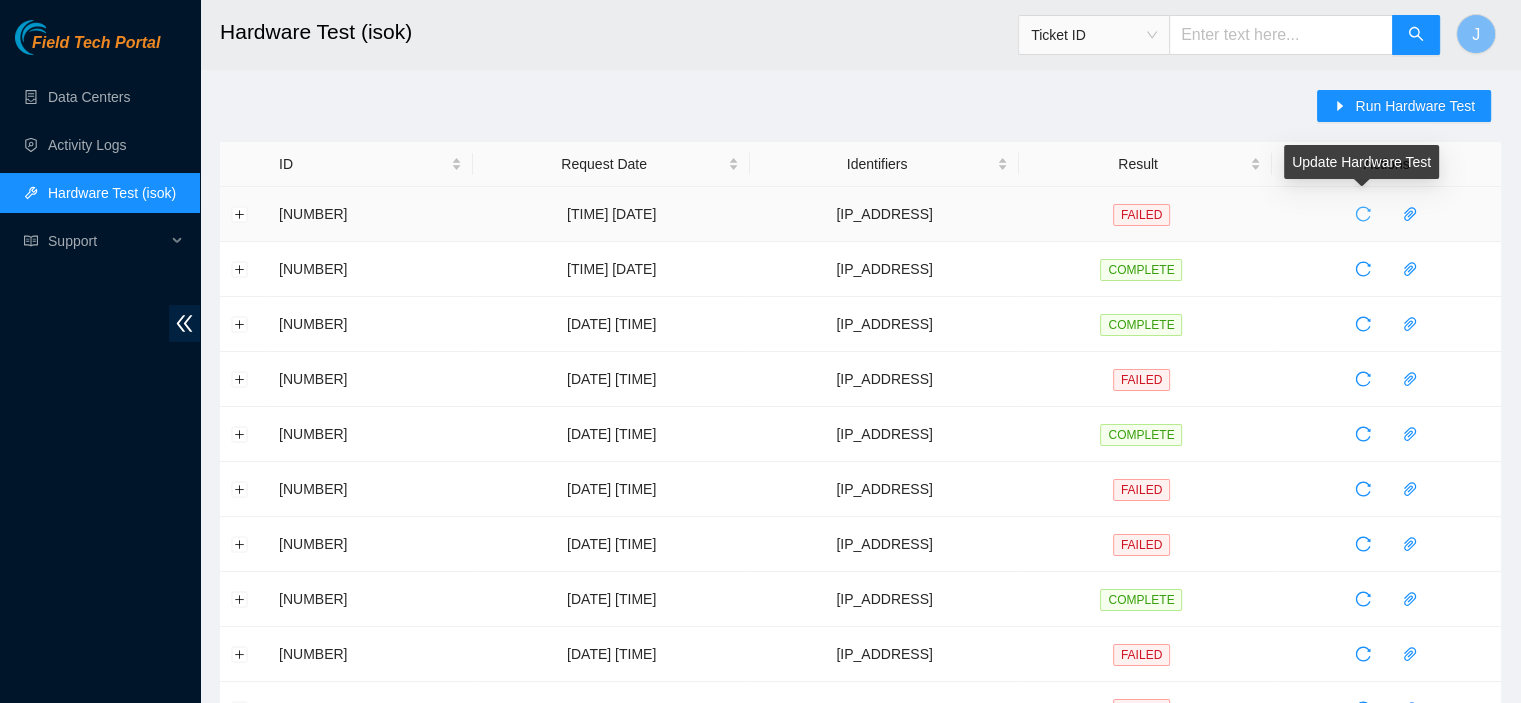 click 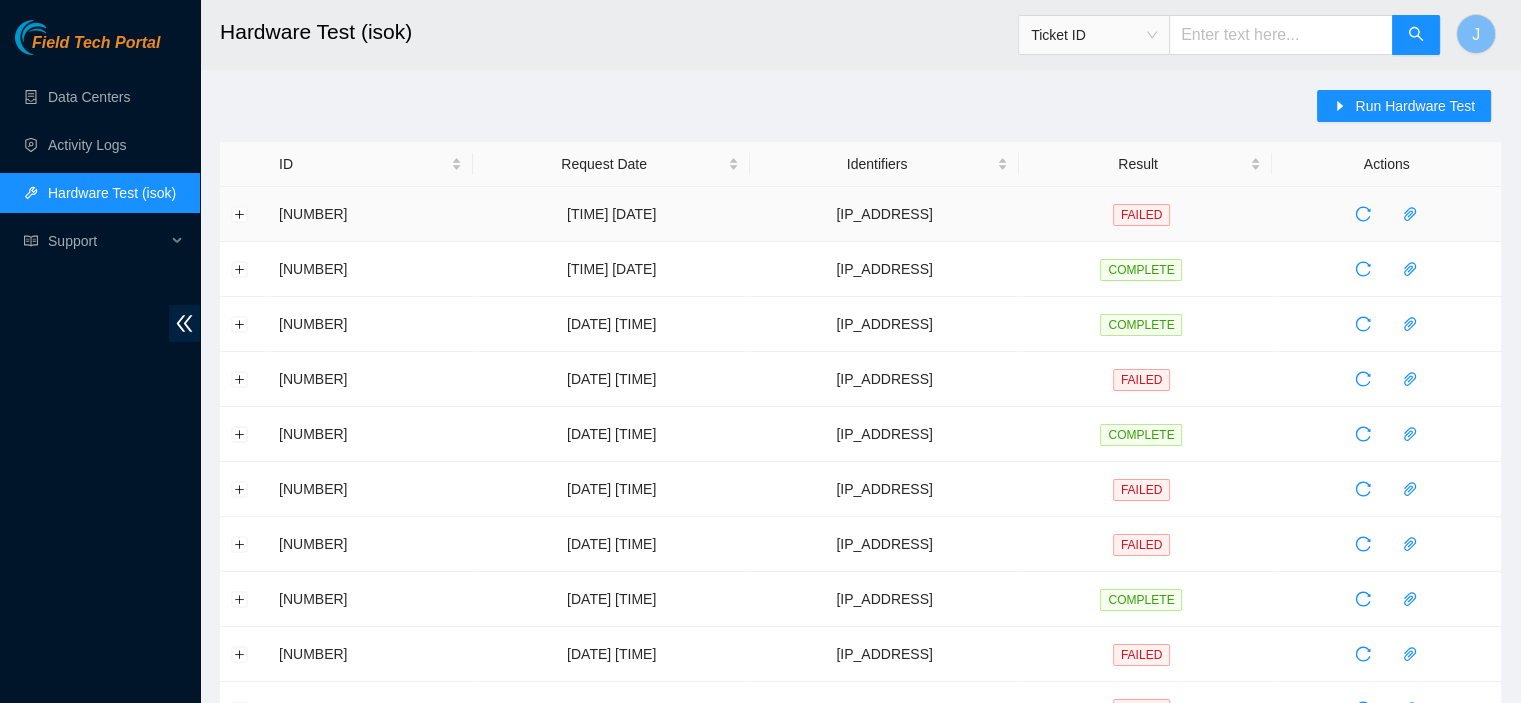 click on "Ticket ID" at bounding box center (1094, 35) 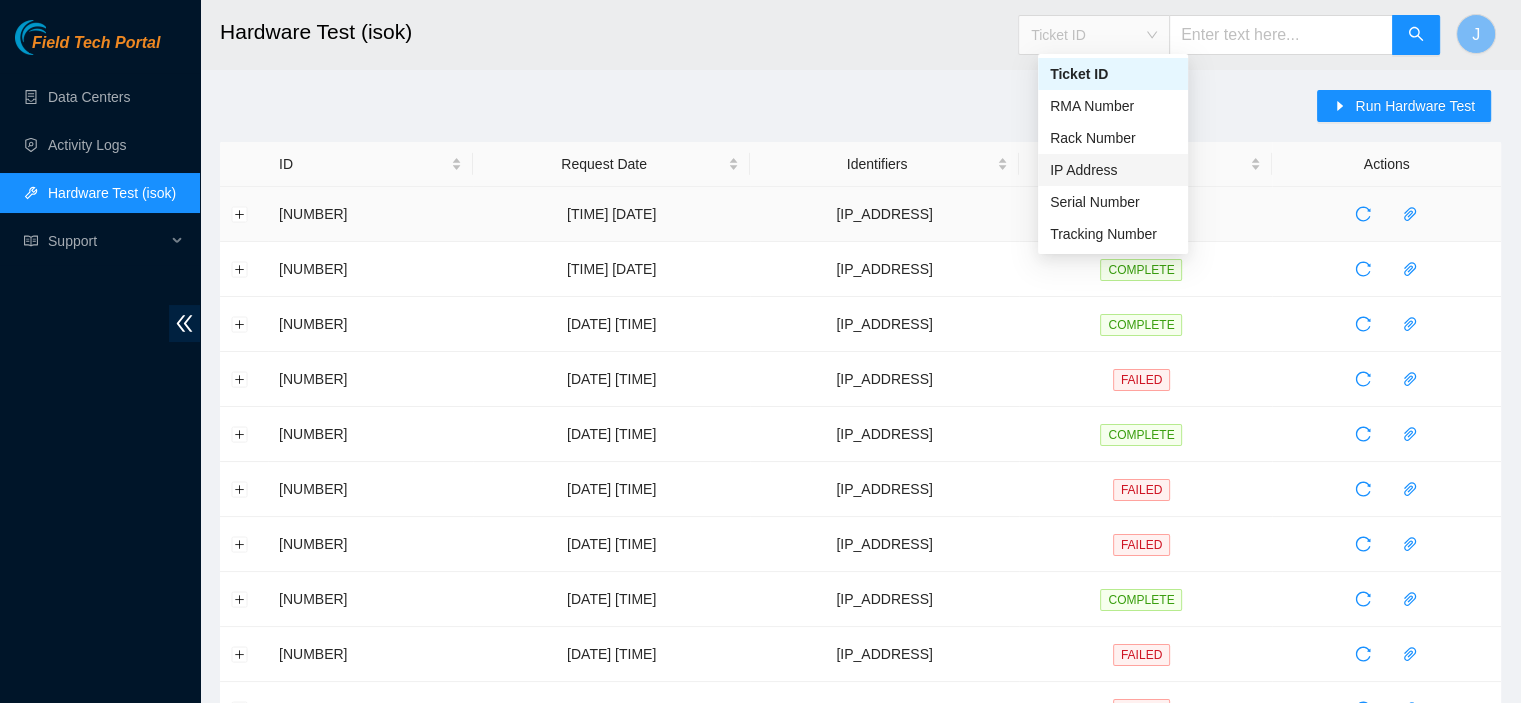 click on "IP Address" at bounding box center [1113, 170] 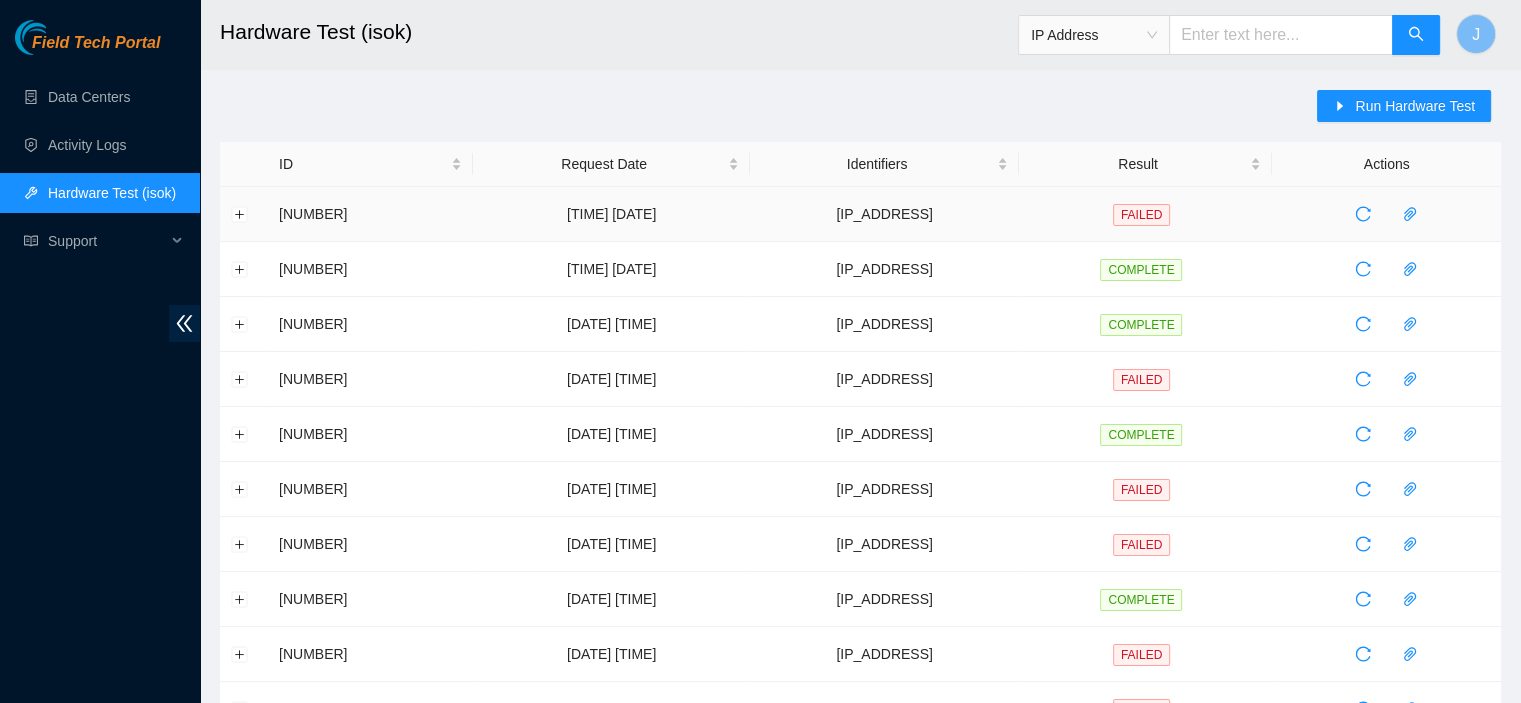 click at bounding box center (1281, 35) 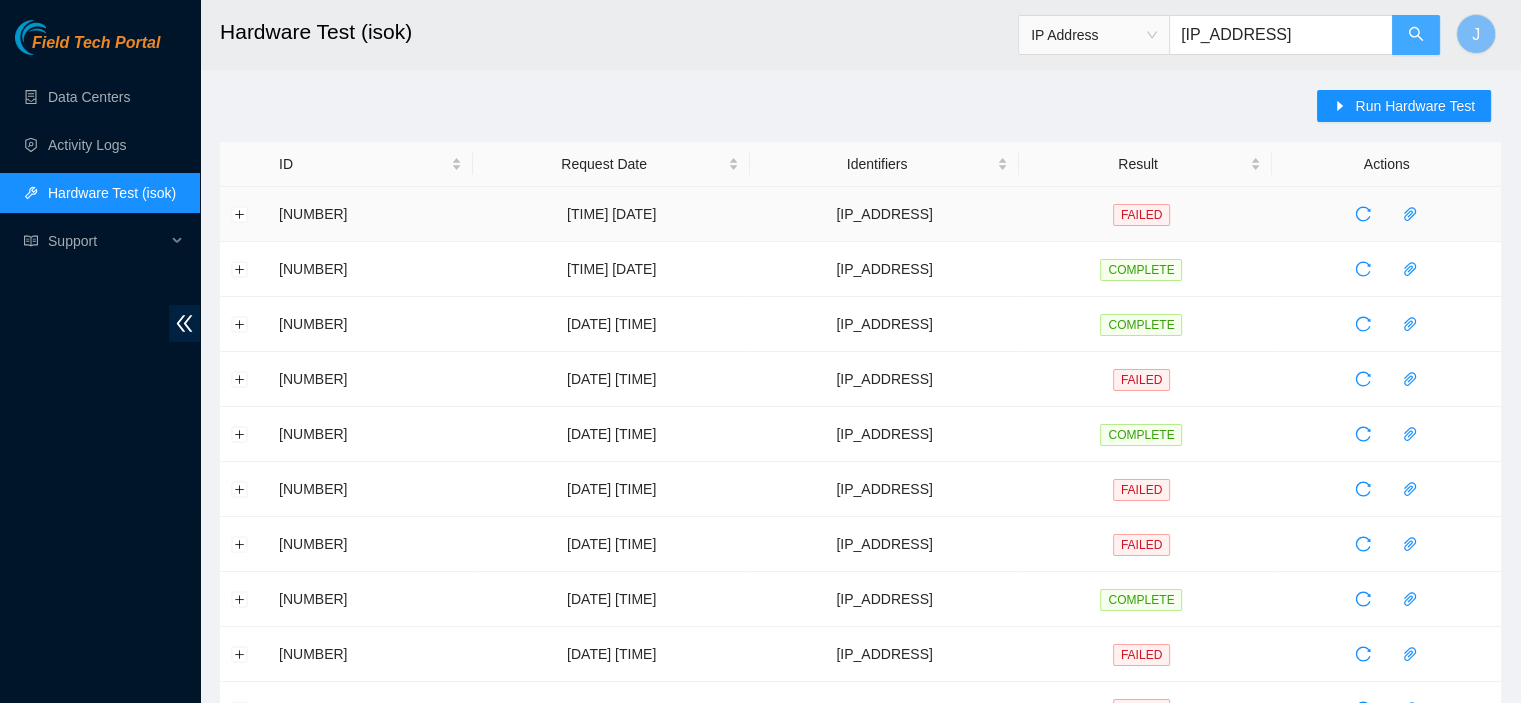 click 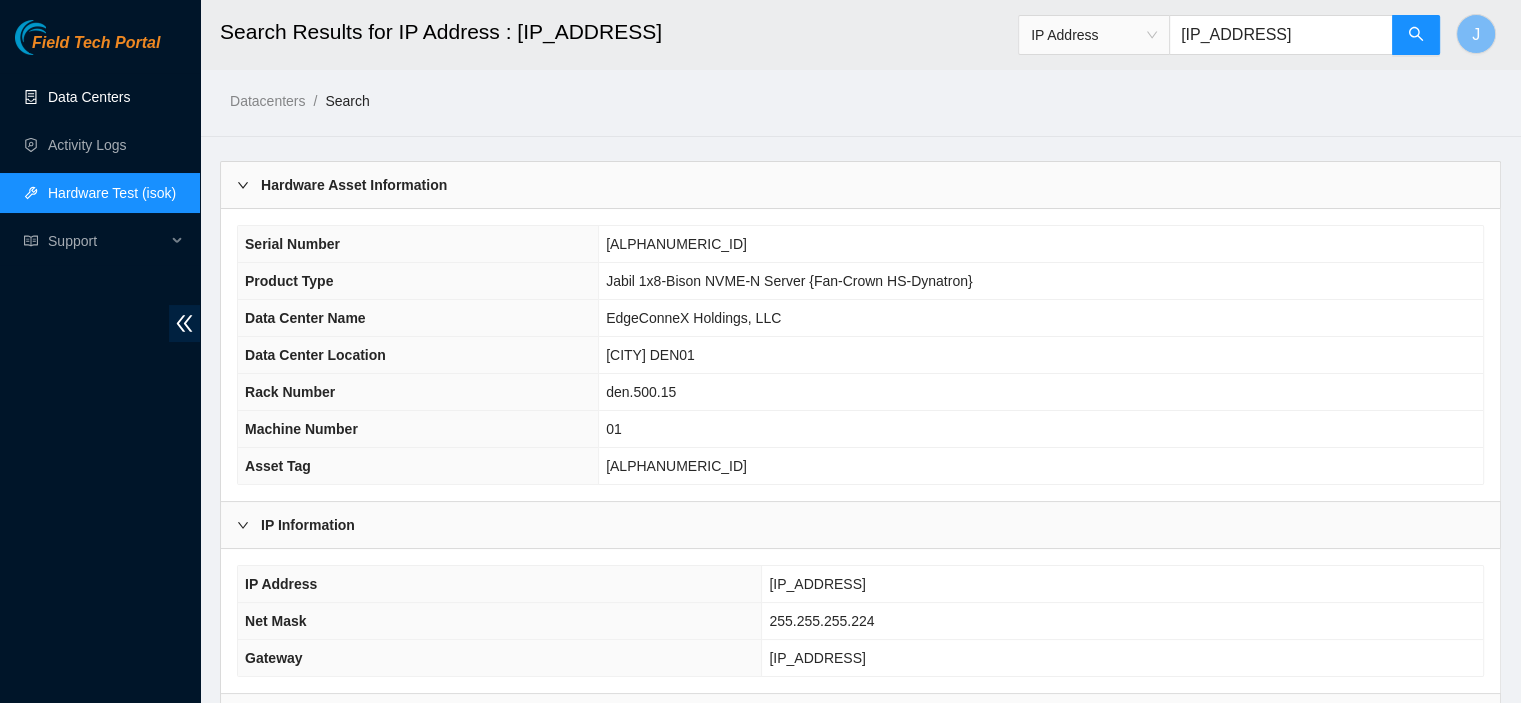 click on "Data Centers" at bounding box center (89, 97) 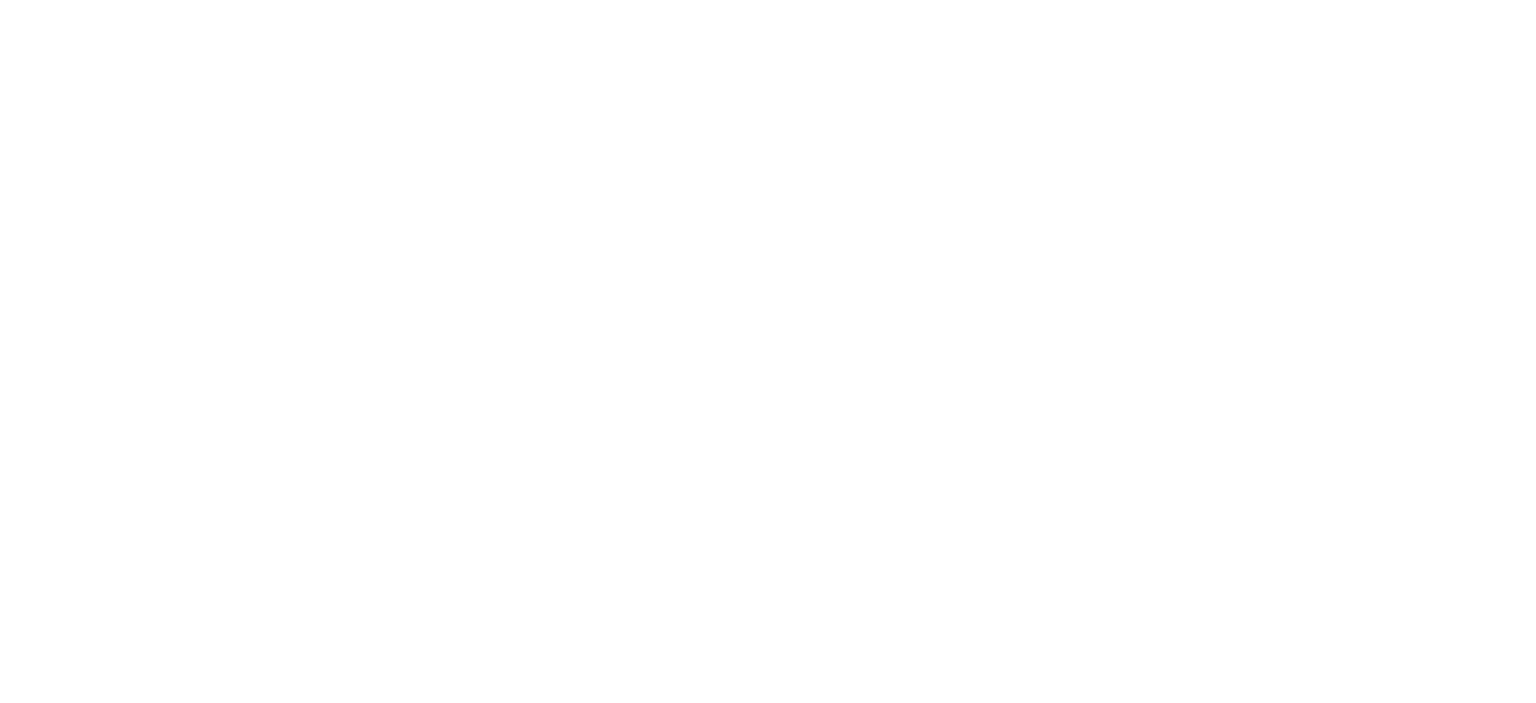 scroll, scrollTop: 0, scrollLeft: 0, axis: both 